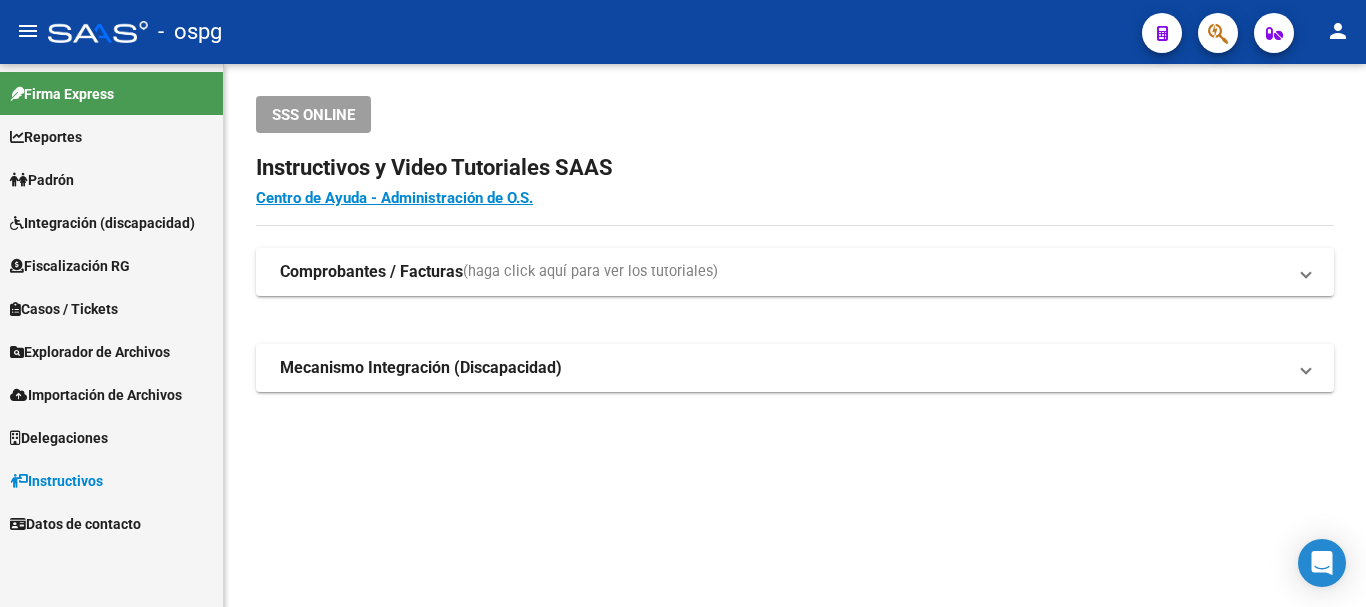 scroll, scrollTop: 0, scrollLeft: 0, axis: both 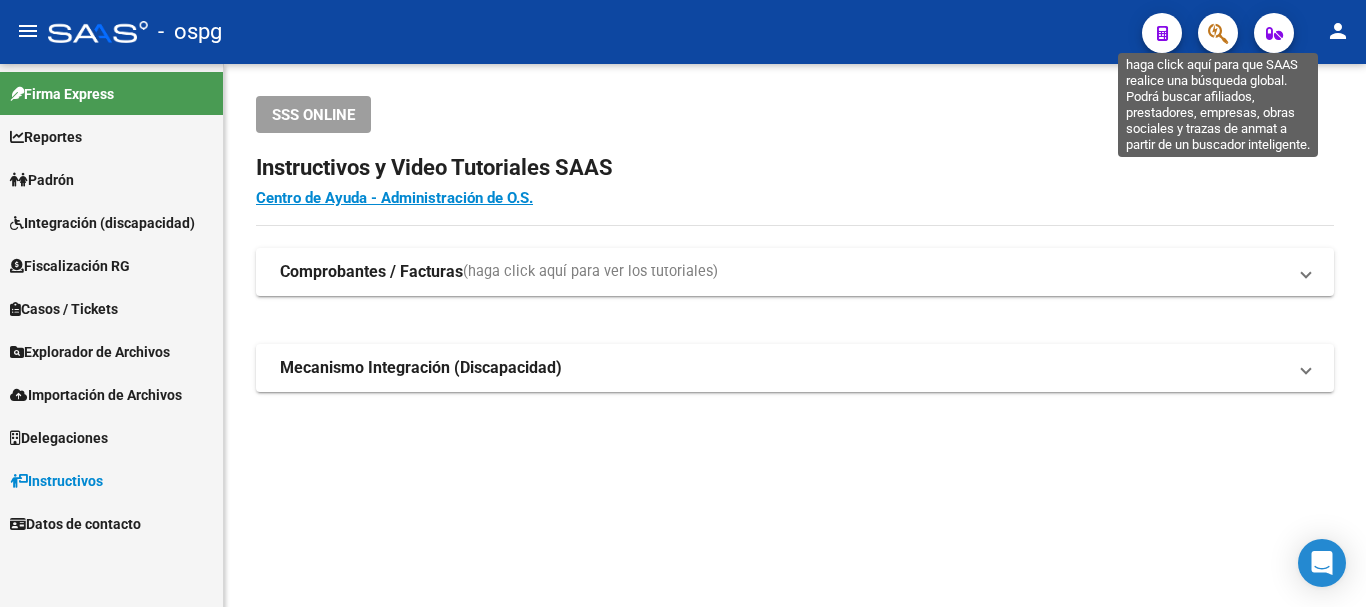 click 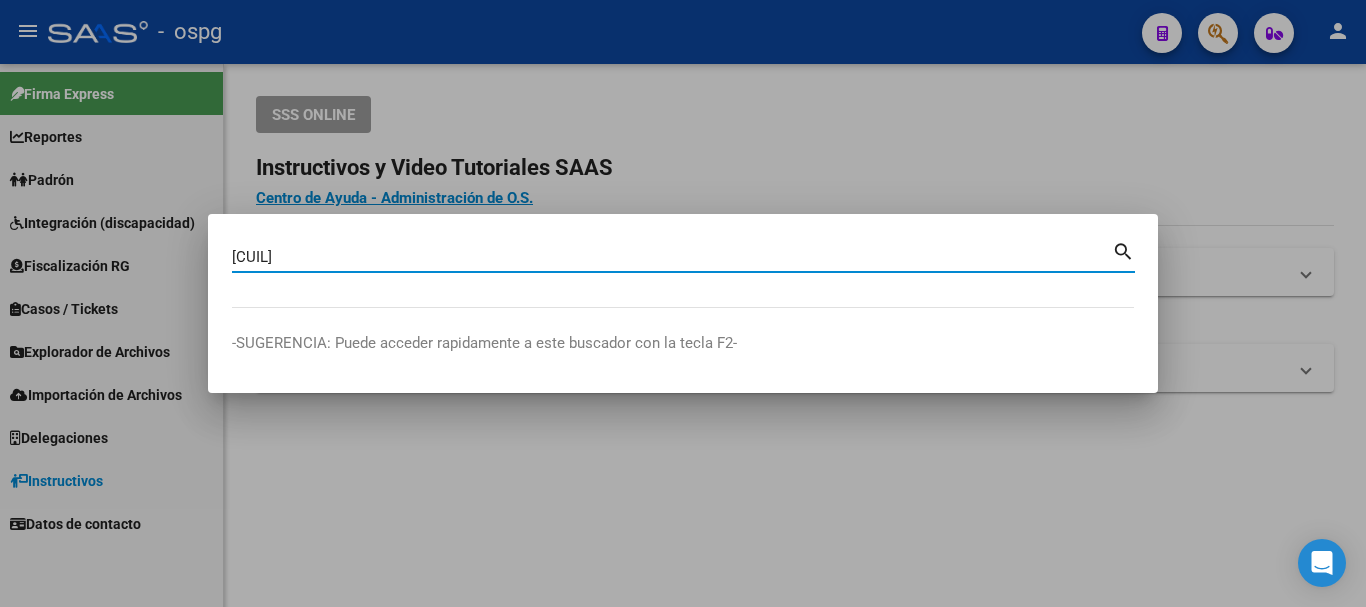 type on "[CUIL]" 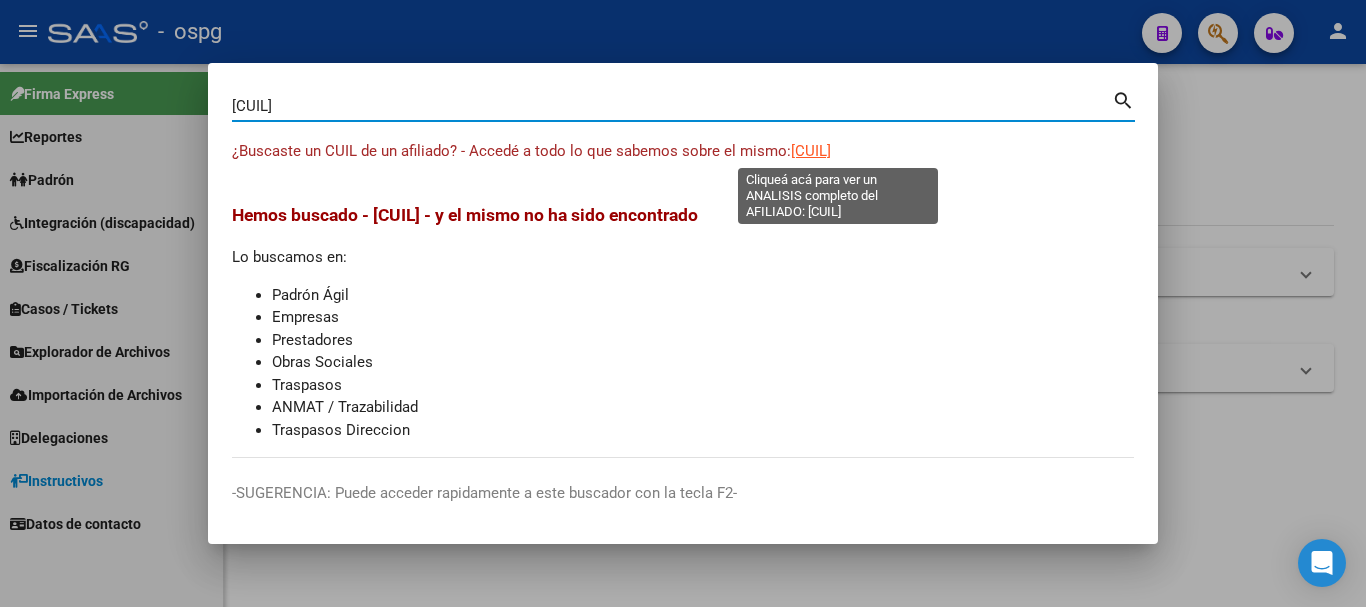 click on "[CUIL]" at bounding box center (811, 151) 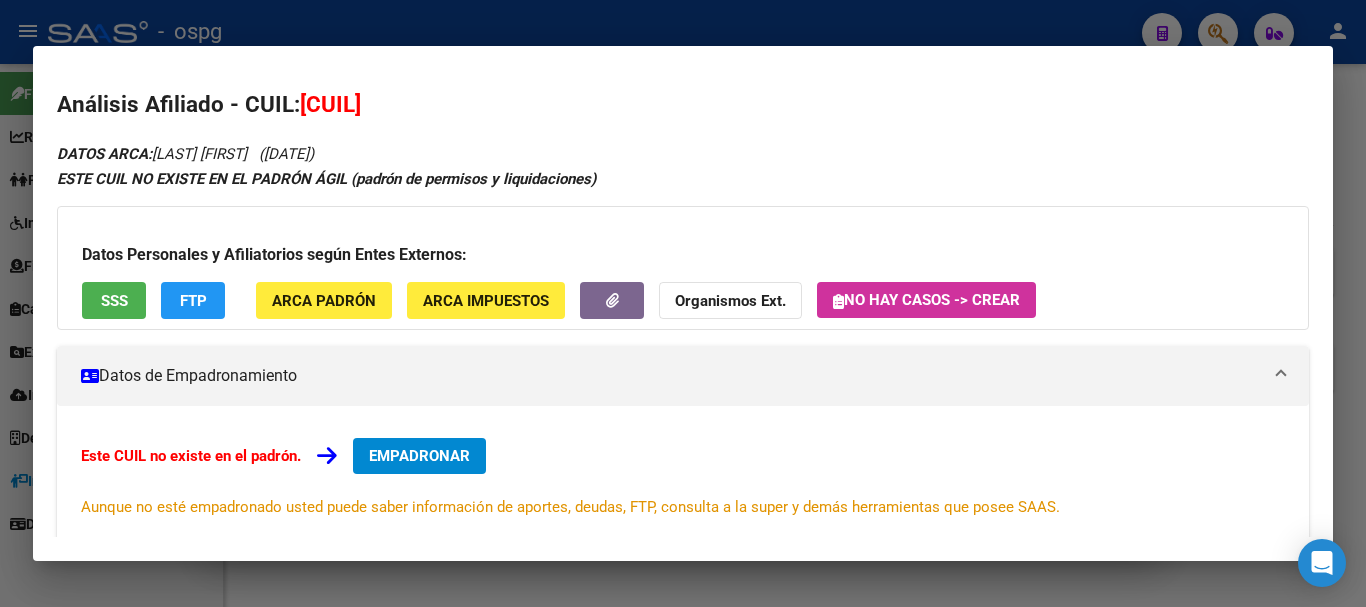 click on "FTP" 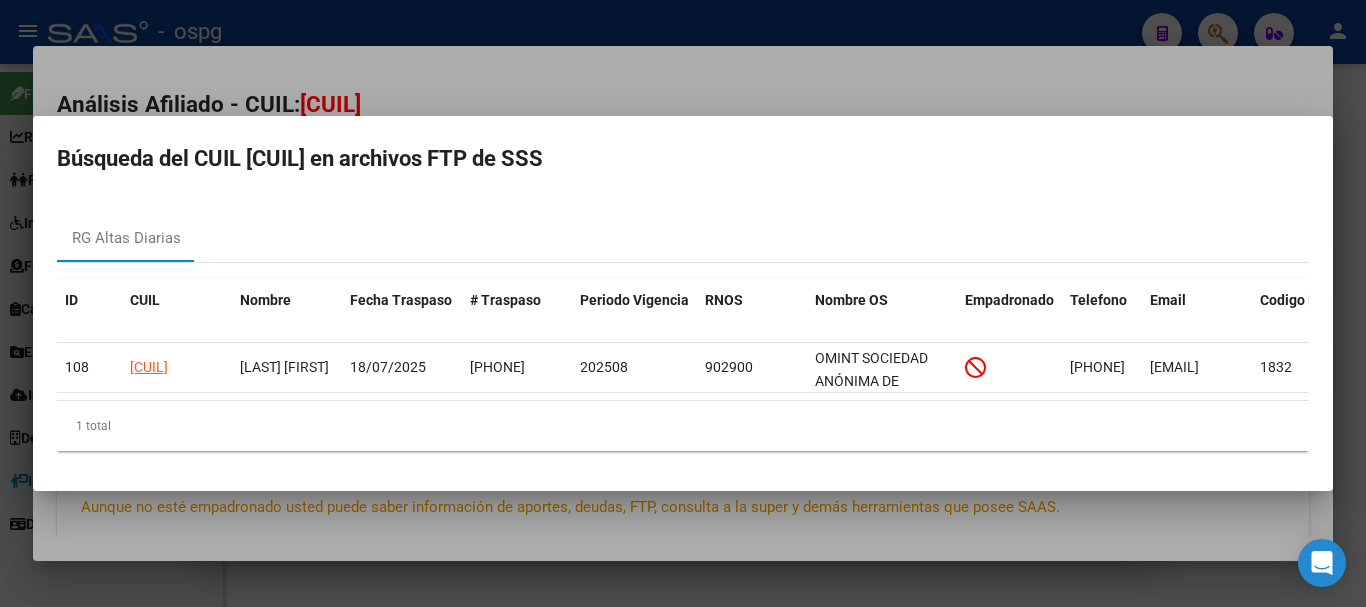click at bounding box center [683, 303] 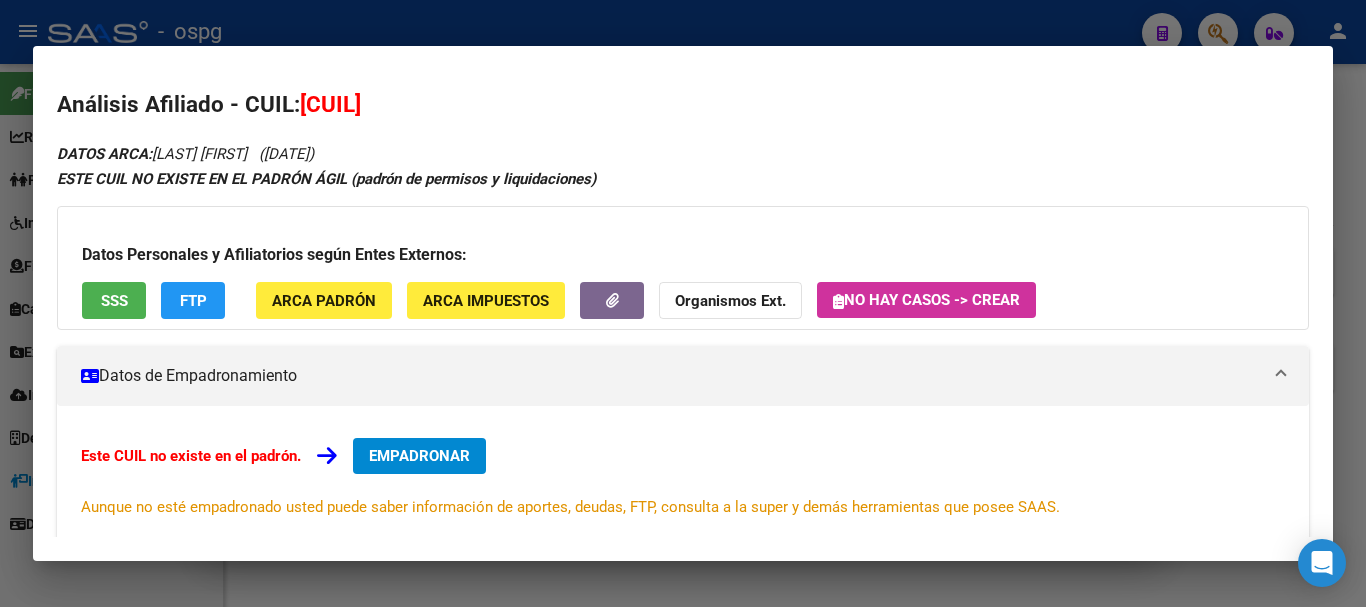 click on "EMPADRONAR" at bounding box center (419, 456) 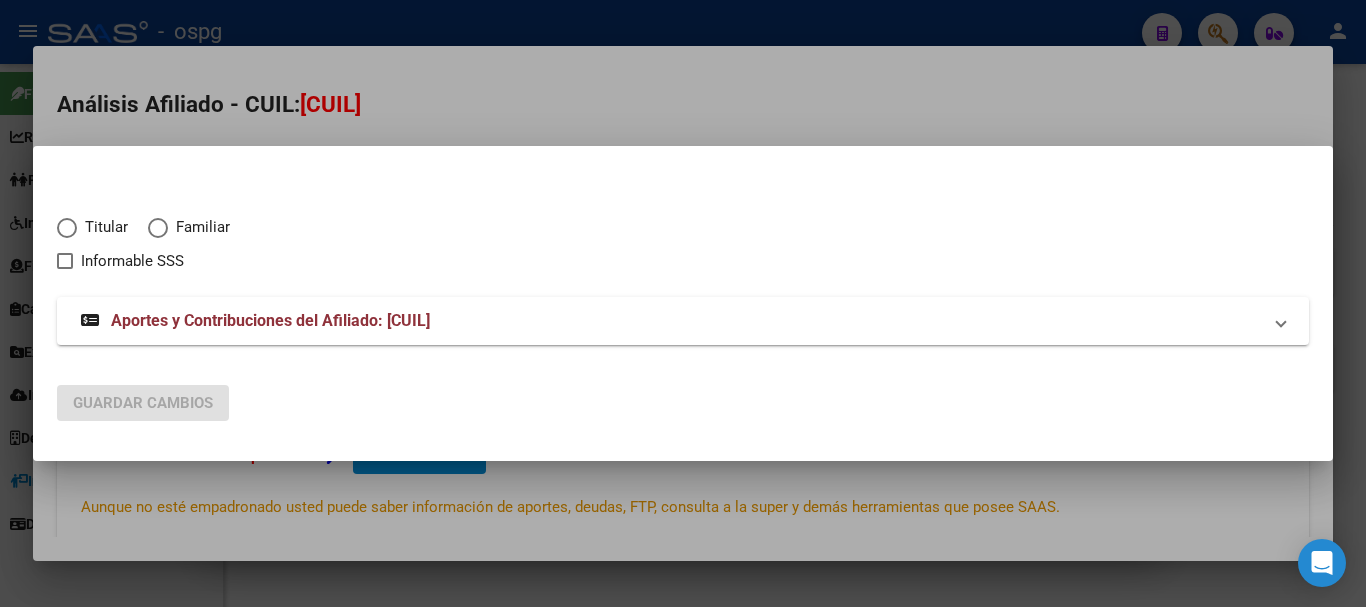 click on "Titular" at bounding box center [102, 227] 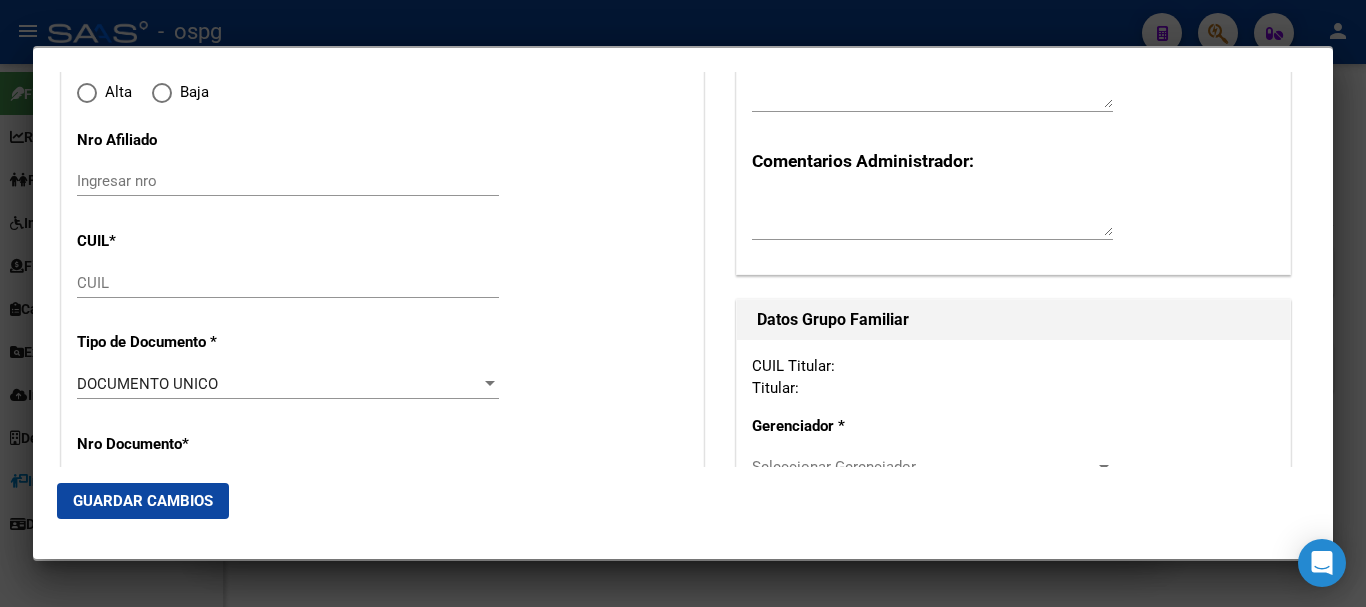 type on "[CUIL]" 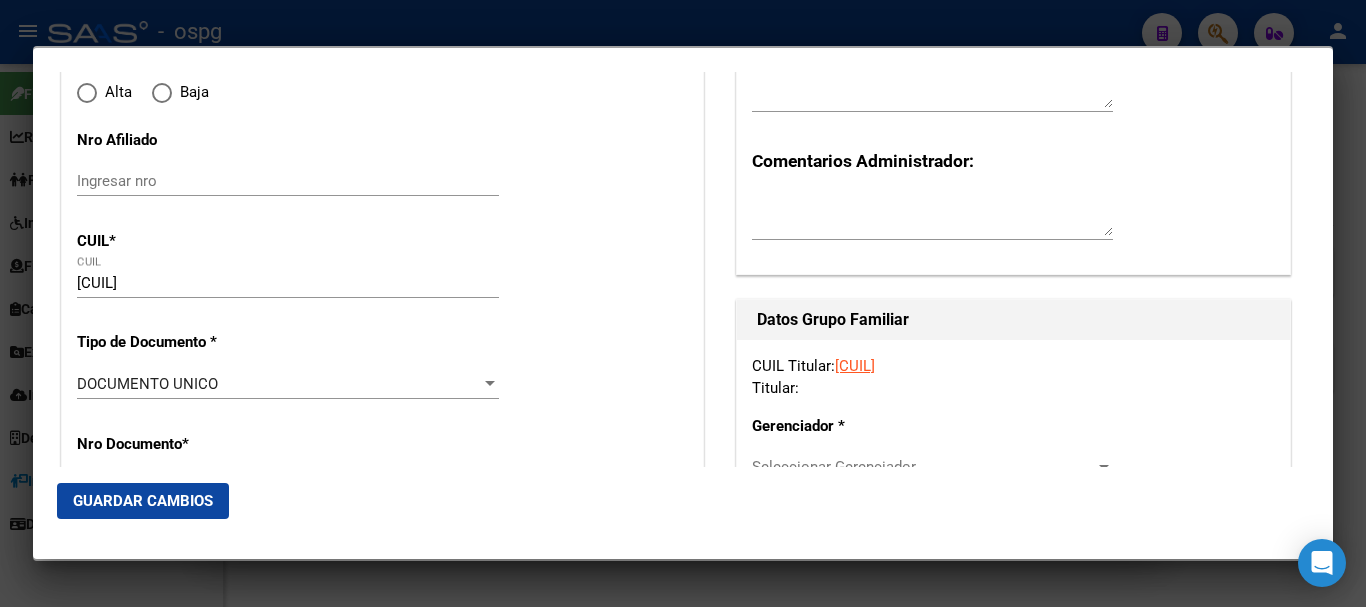 scroll, scrollTop: 200, scrollLeft: 0, axis: vertical 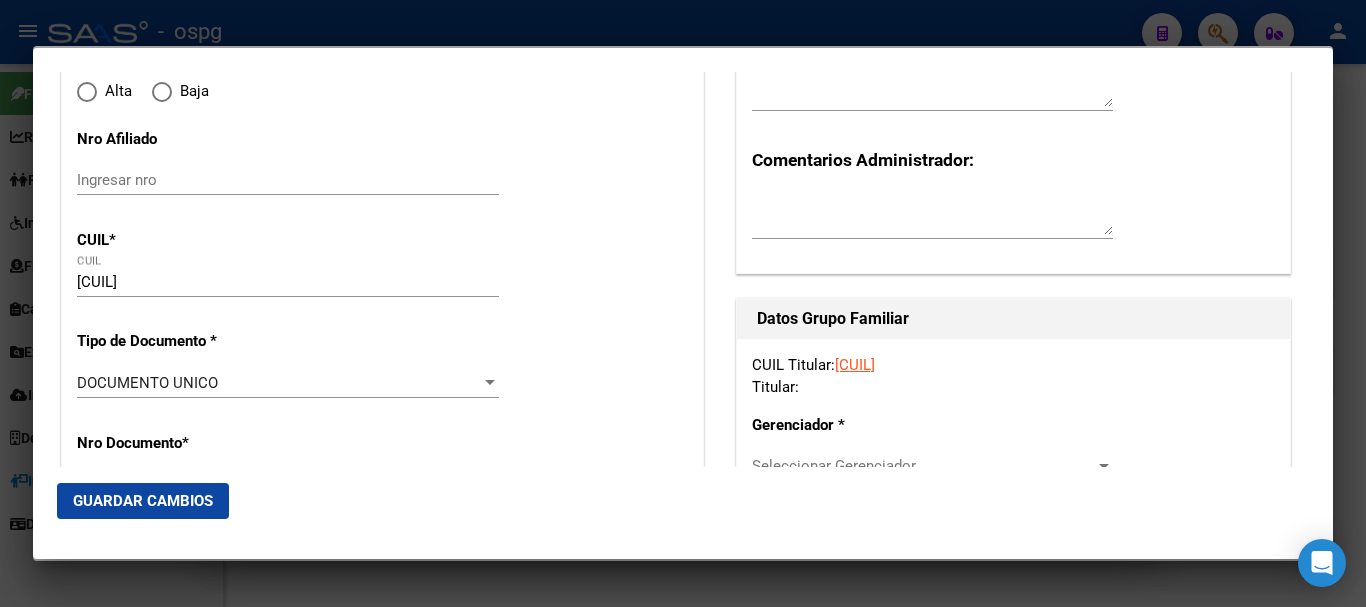 type on "[NUMBER]" 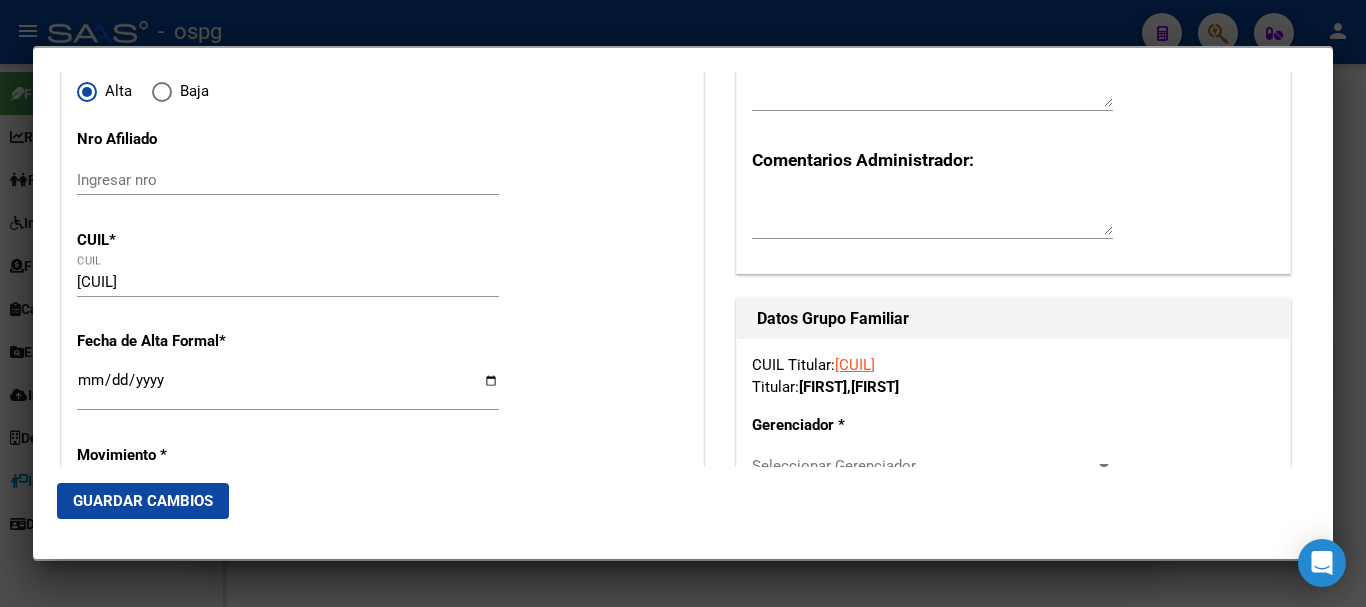 scroll, scrollTop: 300, scrollLeft: 0, axis: vertical 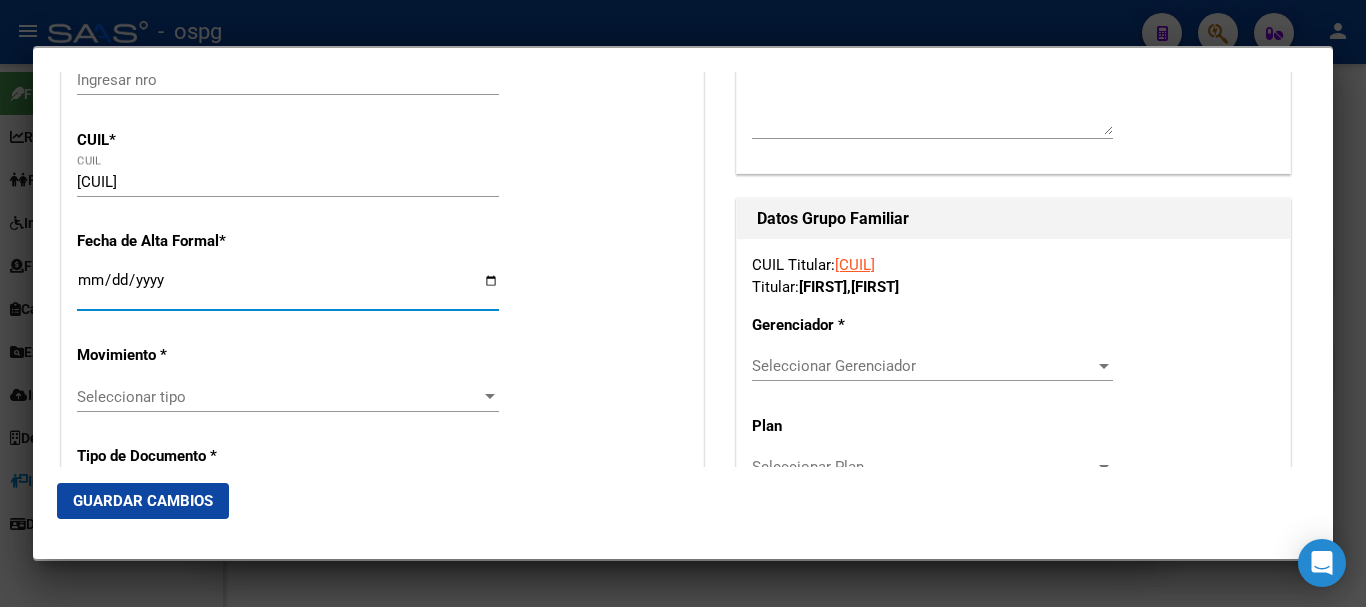click on "Ingresar fecha" at bounding box center [288, 288] 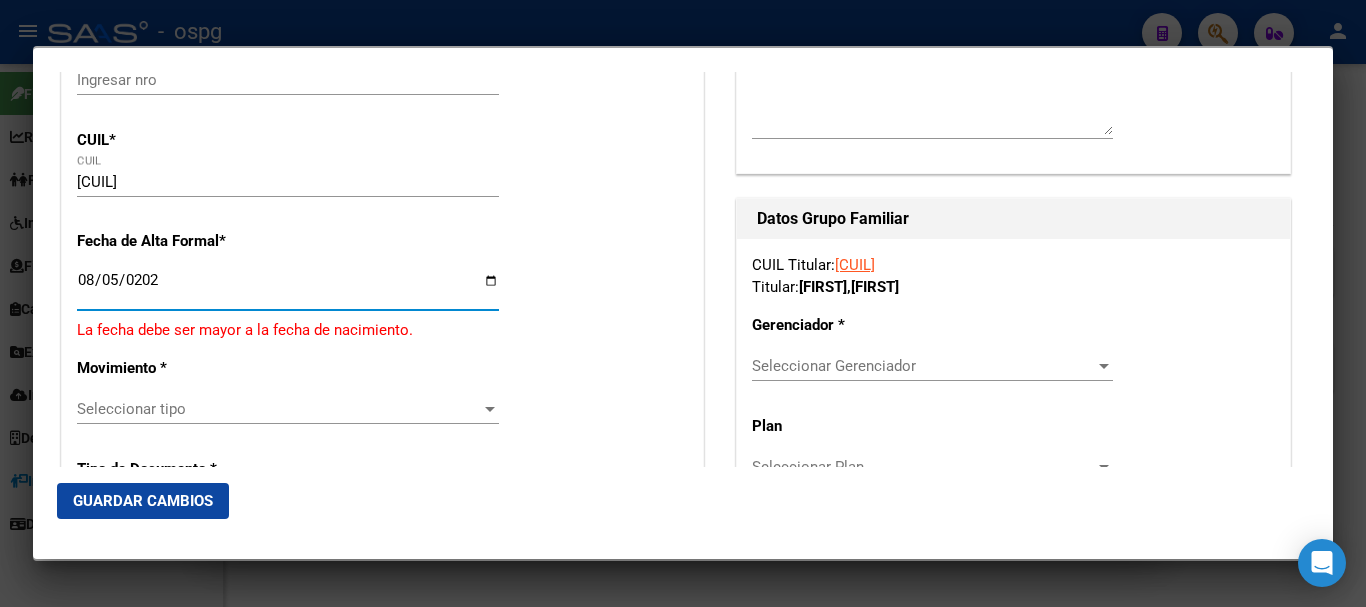 type on "2025-08-05" 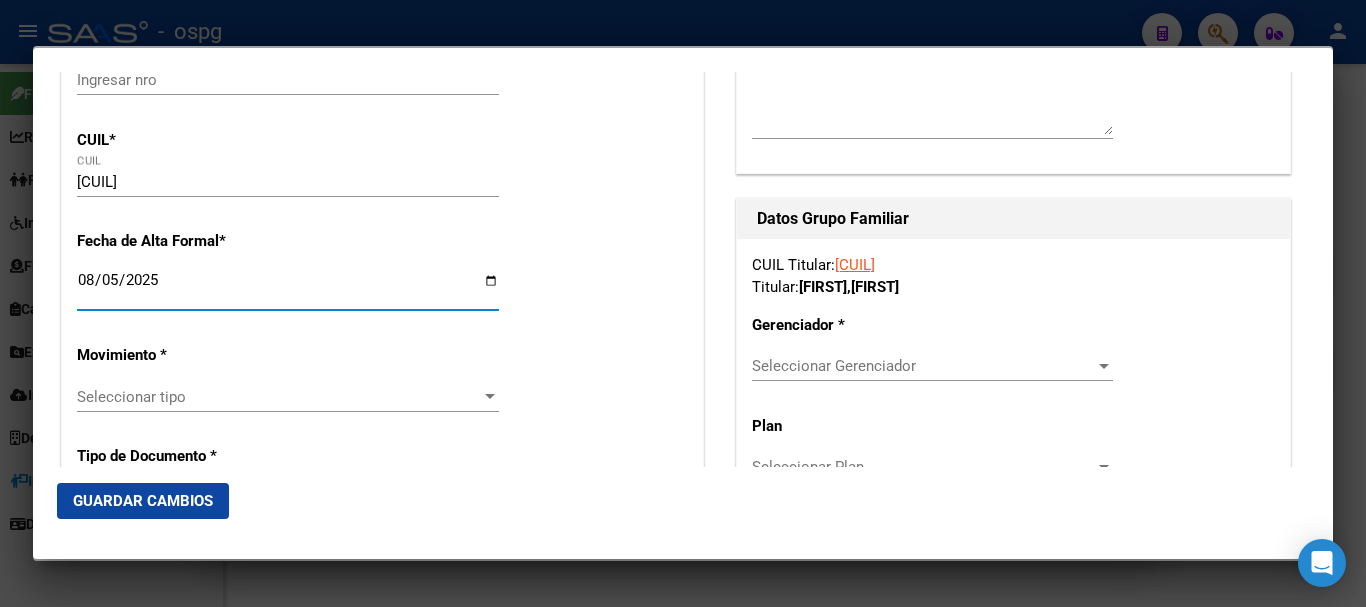 click on "Seleccionar tipo Seleccionar tipo" 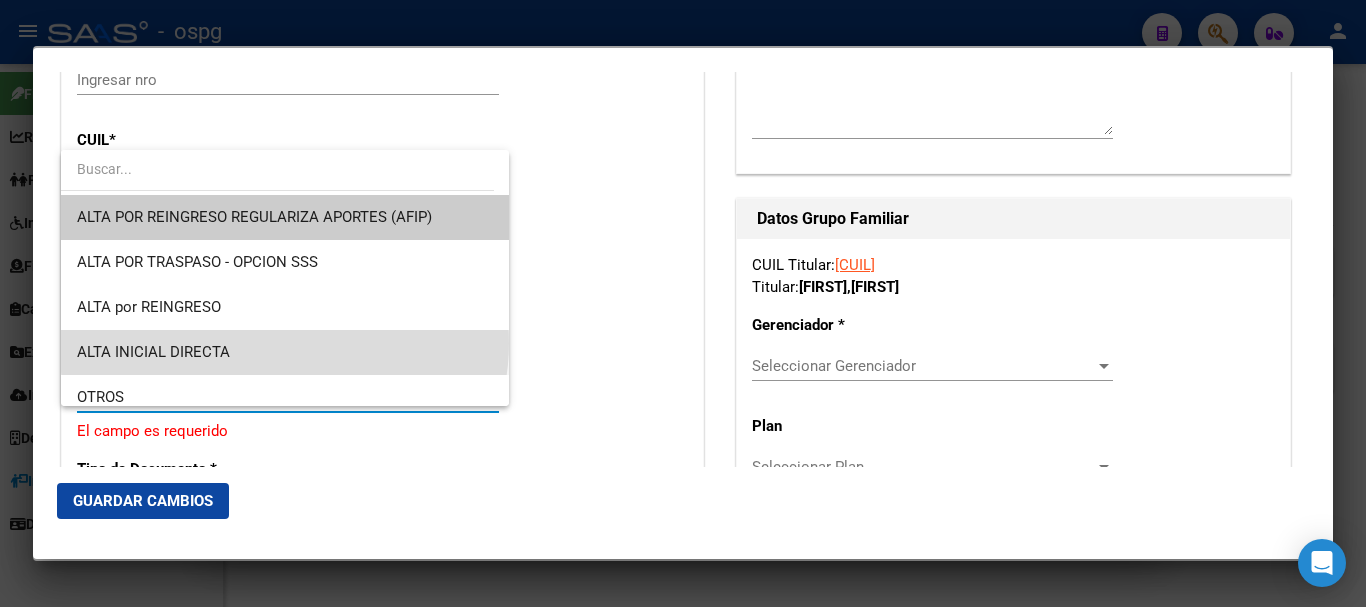 click on "ALTA INICIAL DIRECTA" at bounding box center (285, 352) 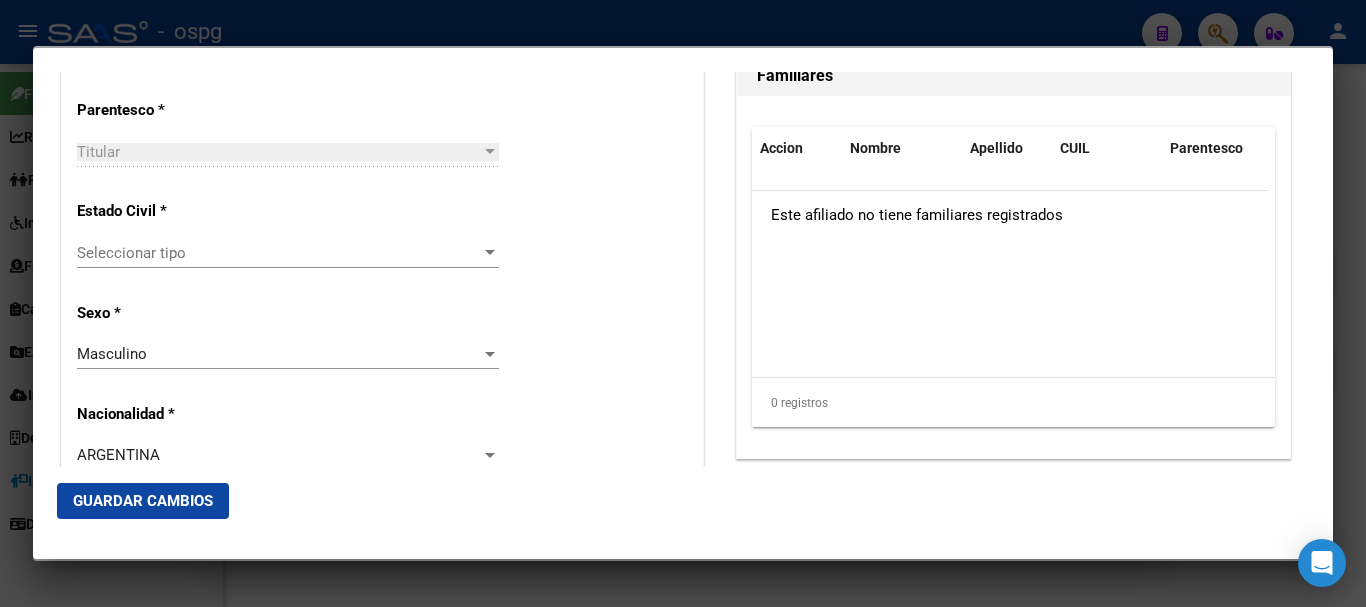 scroll, scrollTop: 1200, scrollLeft: 0, axis: vertical 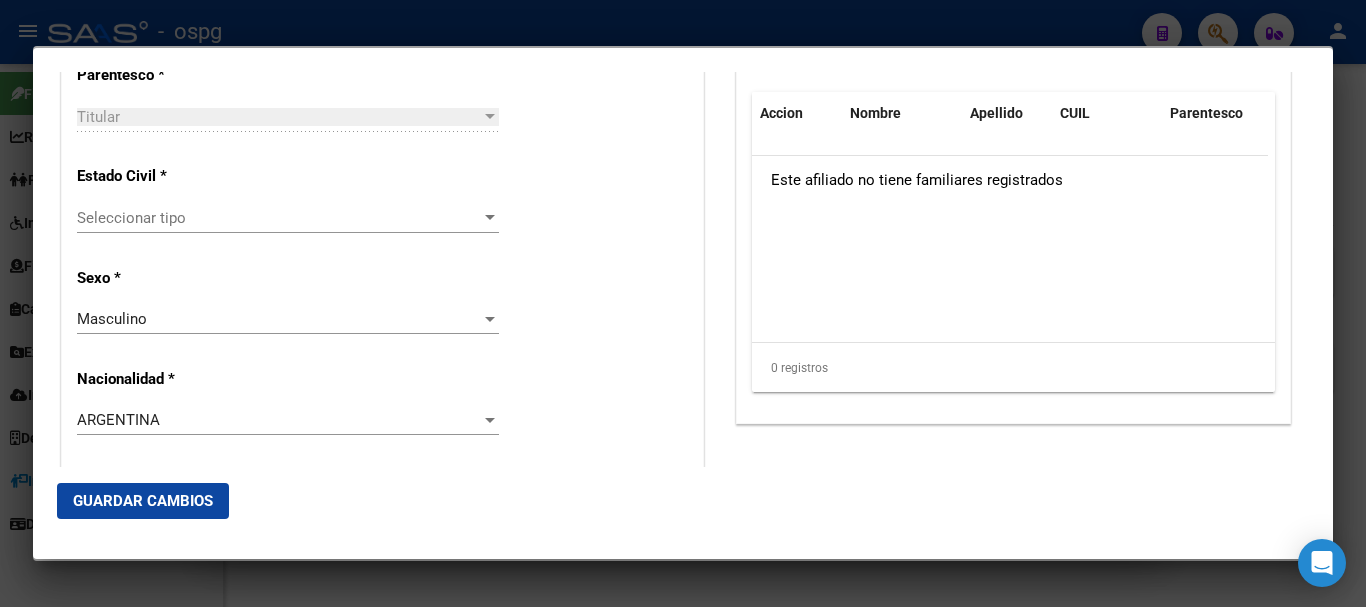 click on "Seleccionar tipo Seleccionar tipo" at bounding box center [288, 218] 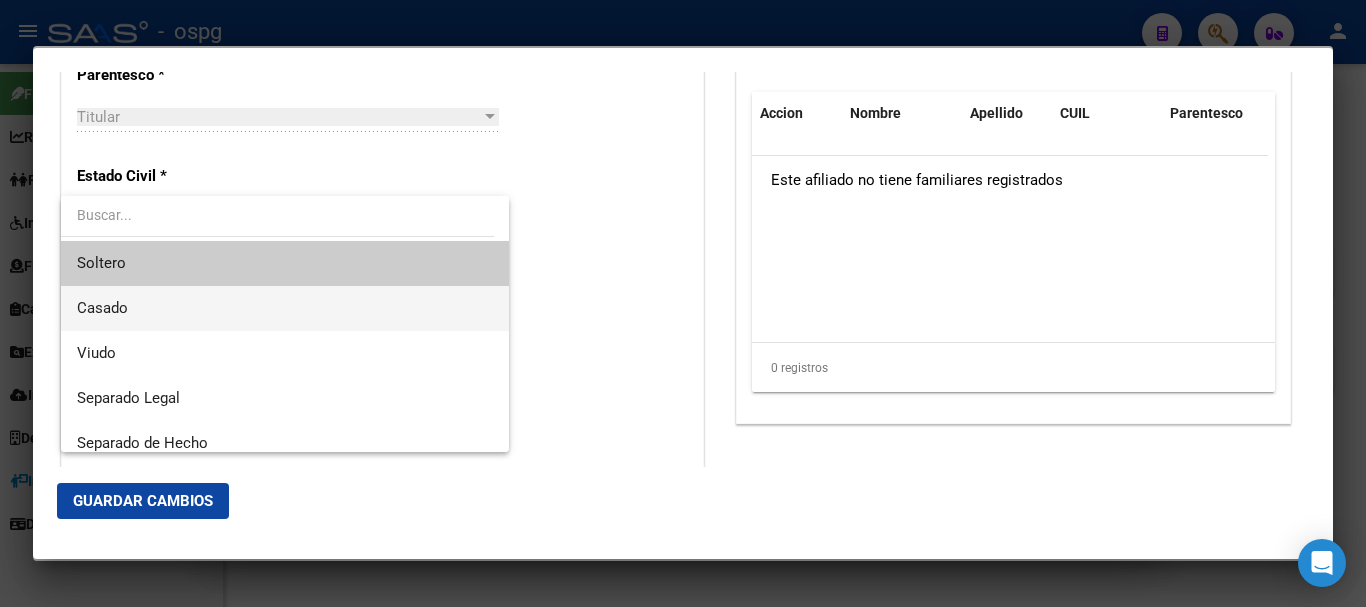 click on "Casado" at bounding box center [285, 308] 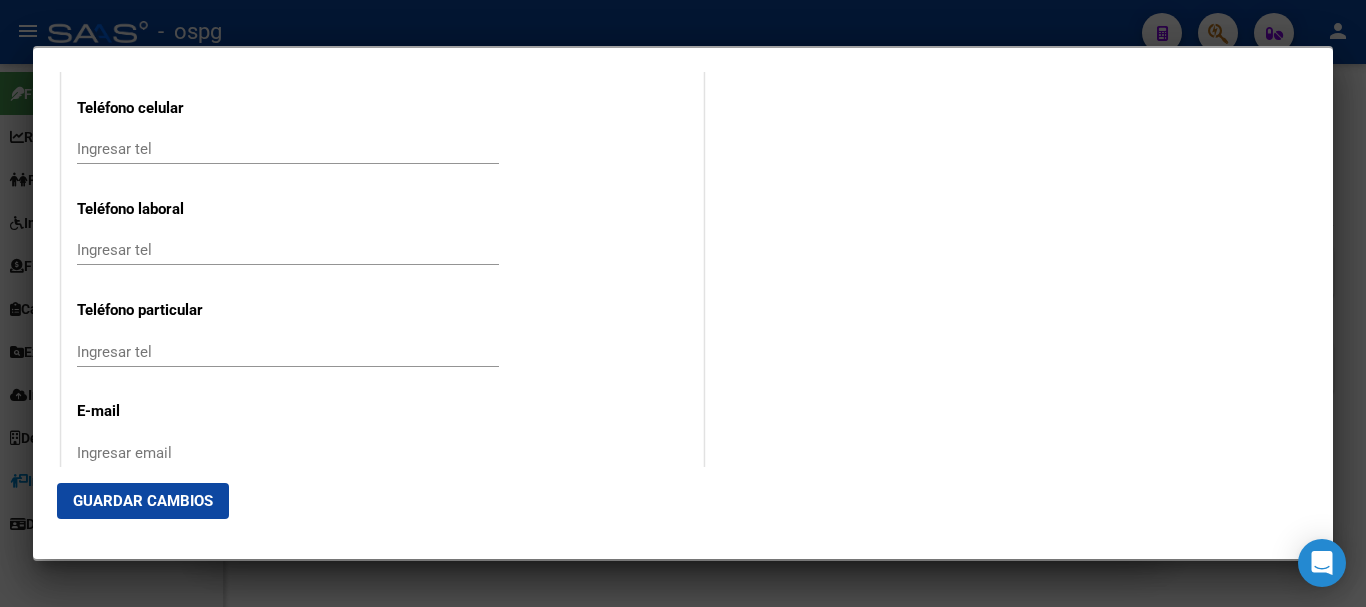 scroll, scrollTop: 2755, scrollLeft: 0, axis: vertical 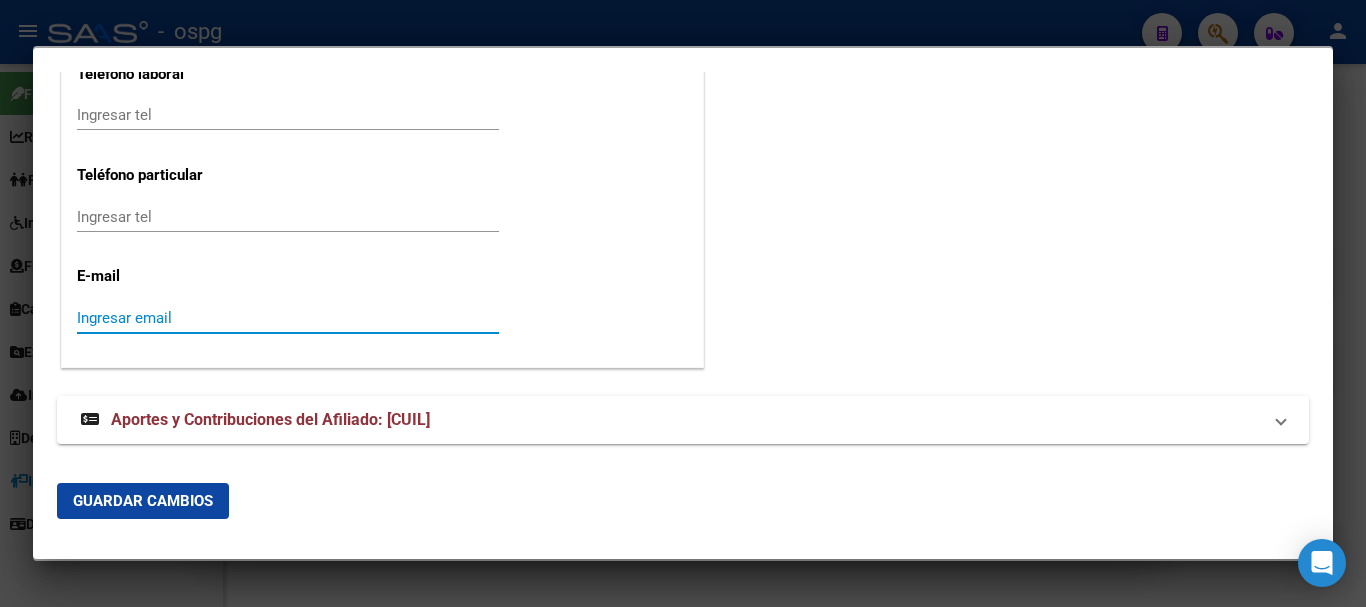 click on "Ingresar email" at bounding box center [288, 318] 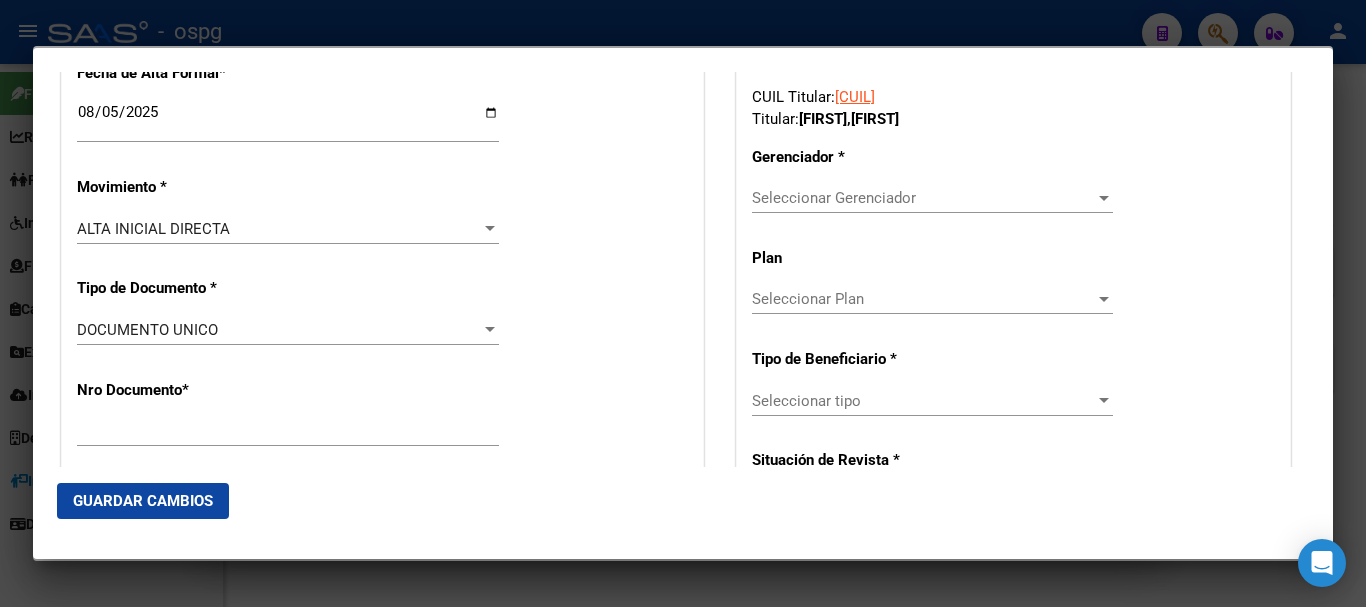 scroll, scrollTop: 355, scrollLeft: 0, axis: vertical 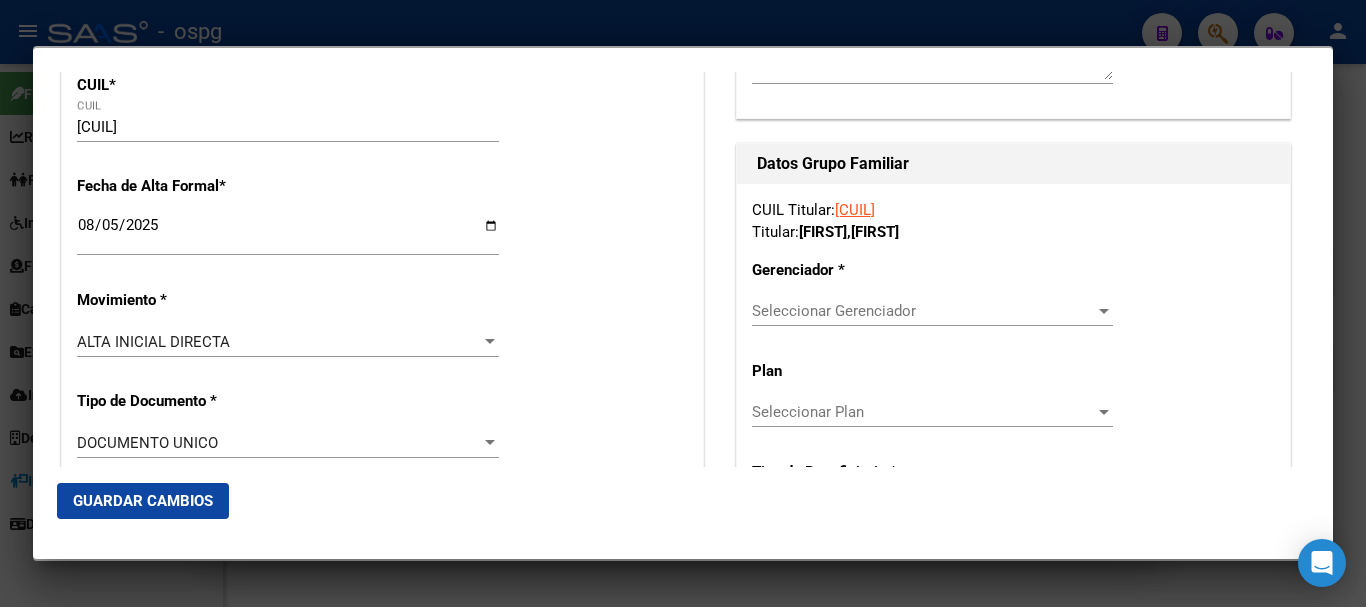 type on "[EMAIL]" 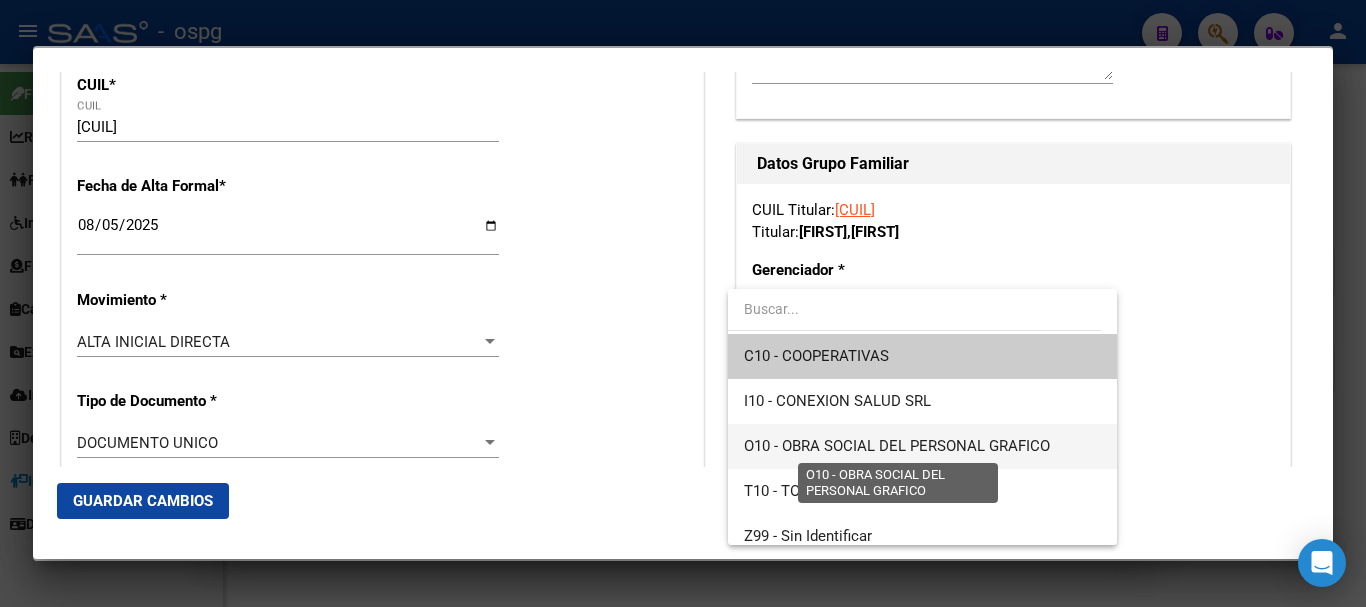 click on "O10 - OBRA SOCIAL DEL PERSONAL GRAFICO" at bounding box center [897, 446] 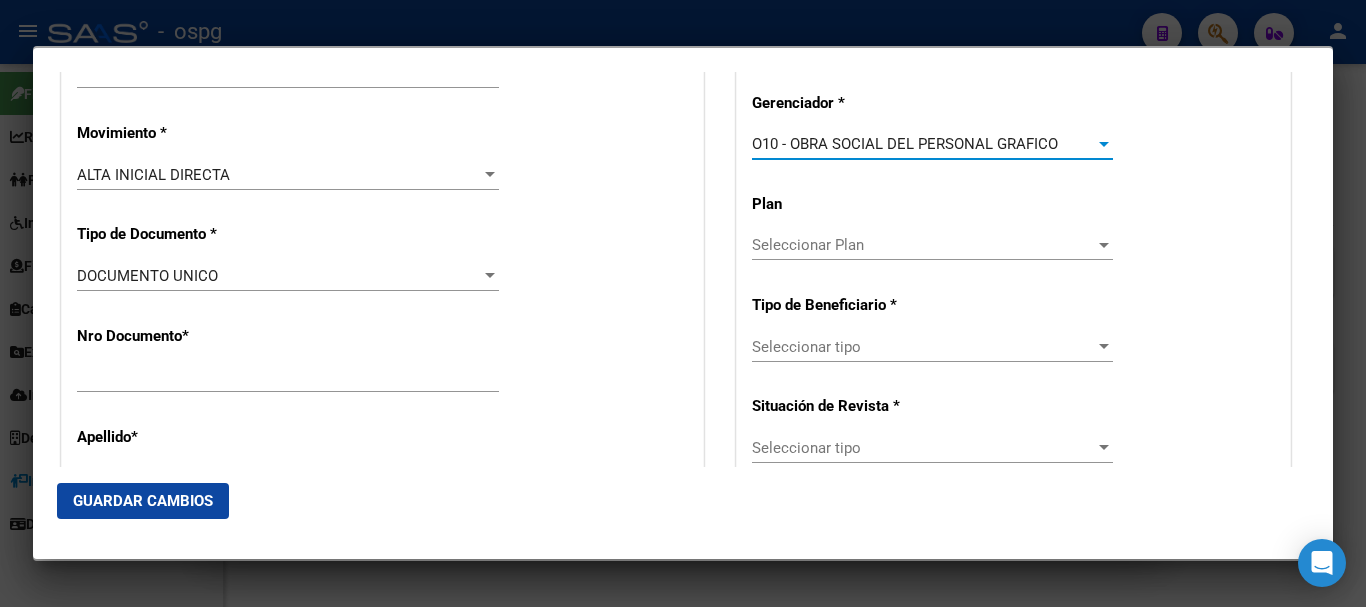 scroll, scrollTop: 655, scrollLeft: 0, axis: vertical 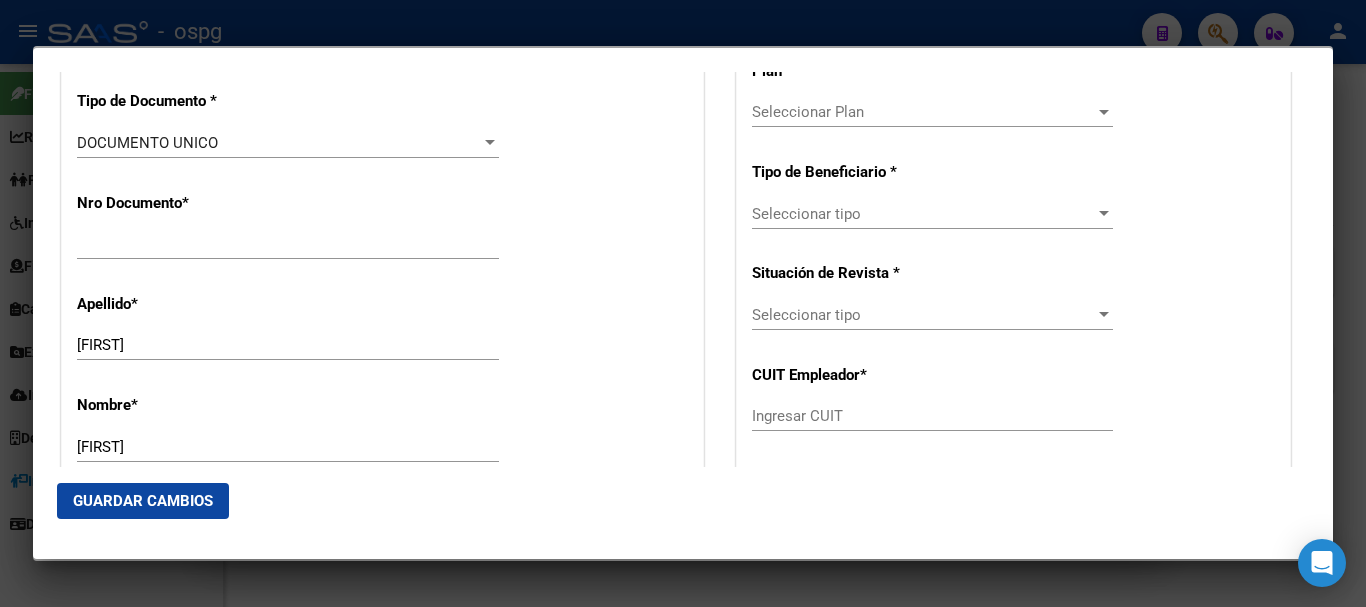 click on "Seleccionar tipo Seleccionar tipo" at bounding box center (932, 223) 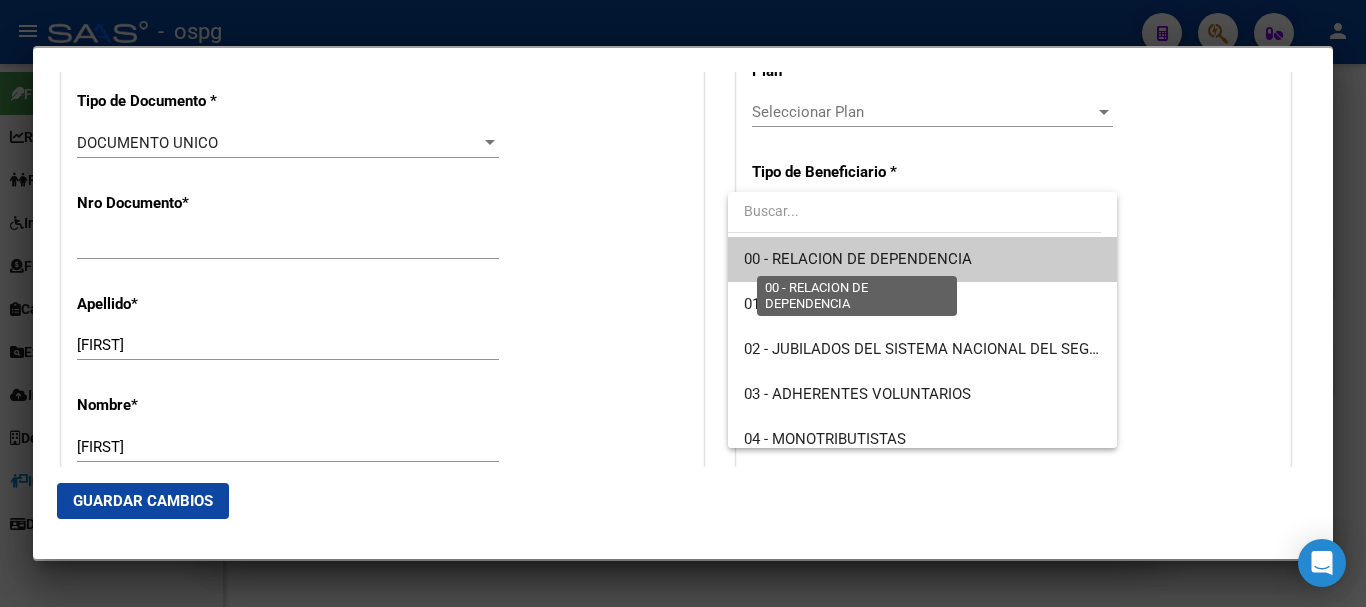 click on "00 - RELACION DE DEPENDENCIA" at bounding box center (858, 259) 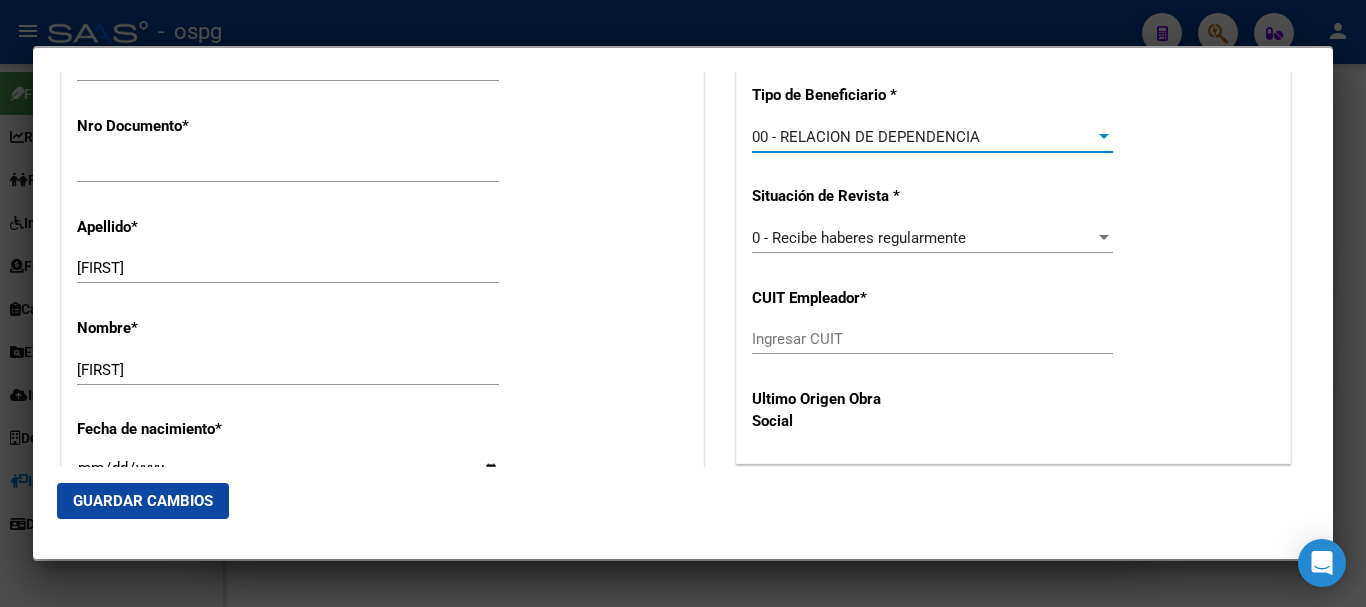 scroll, scrollTop: 755, scrollLeft: 0, axis: vertical 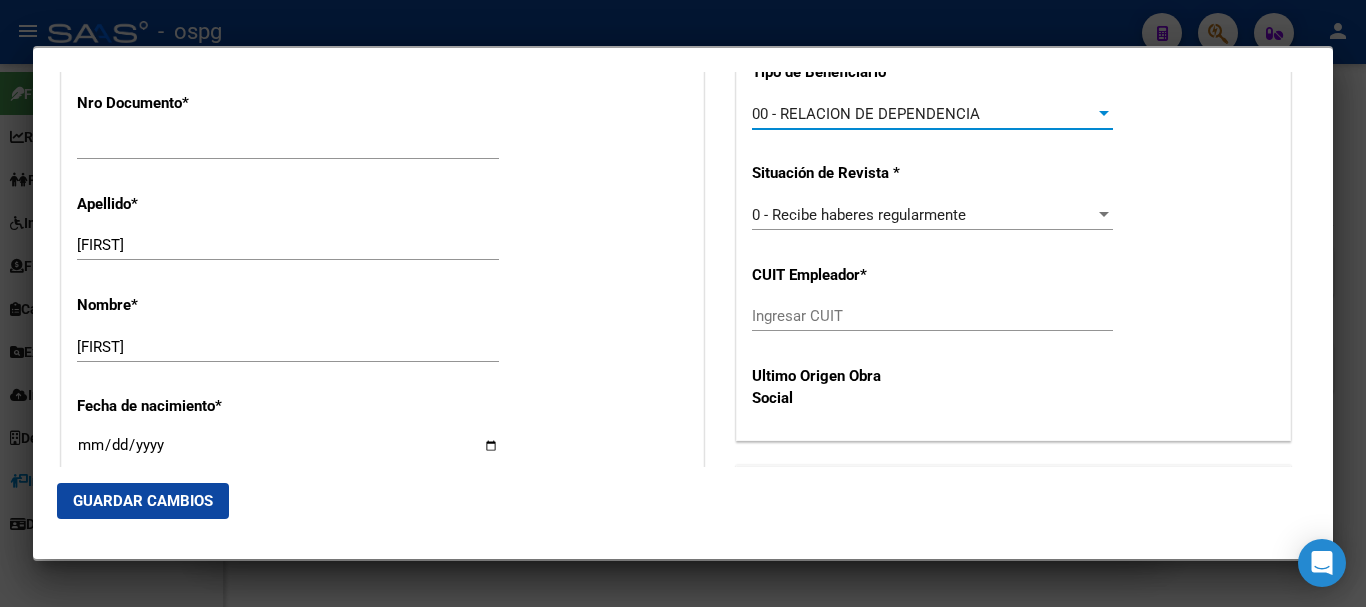 click on "Ingresar CUIT" at bounding box center [932, 316] 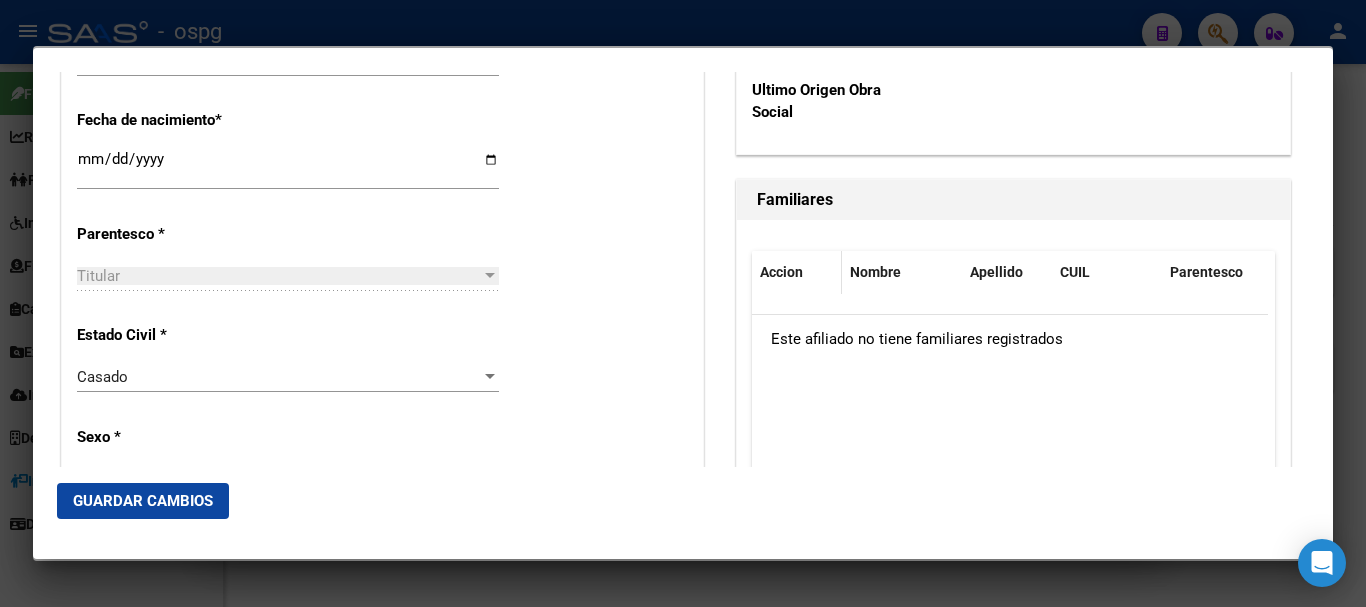 scroll, scrollTop: 1055, scrollLeft: 0, axis: vertical 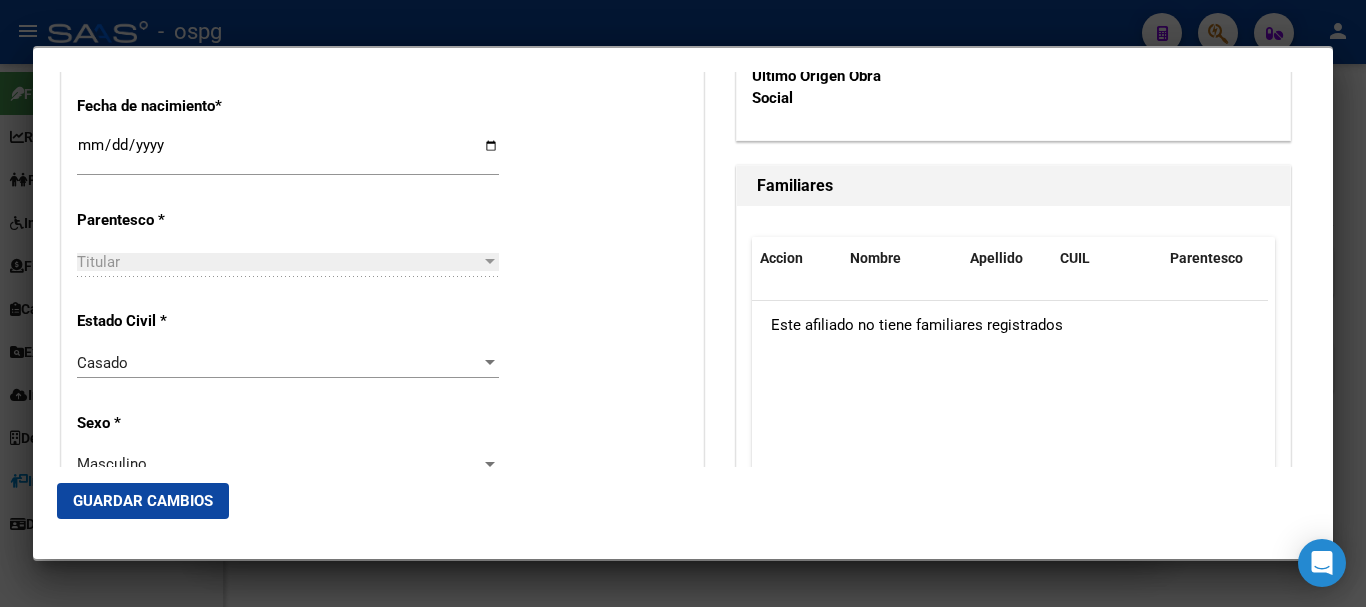 type on "[CUIL]" 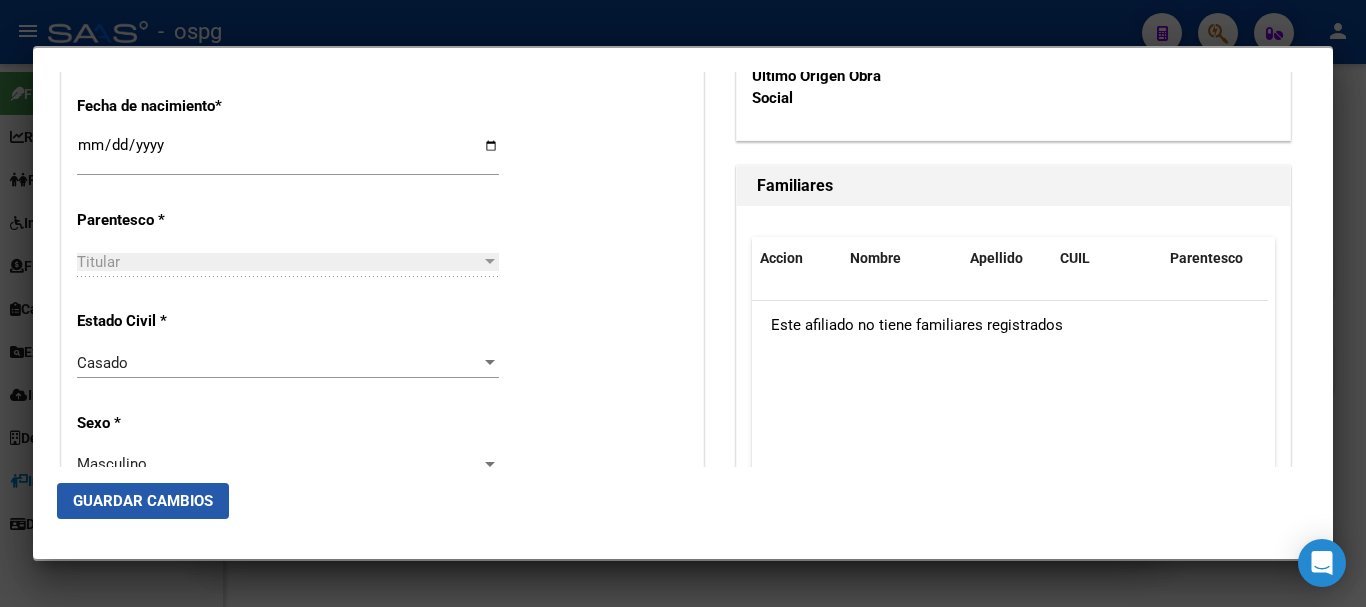 click on "Guardar Cambios" 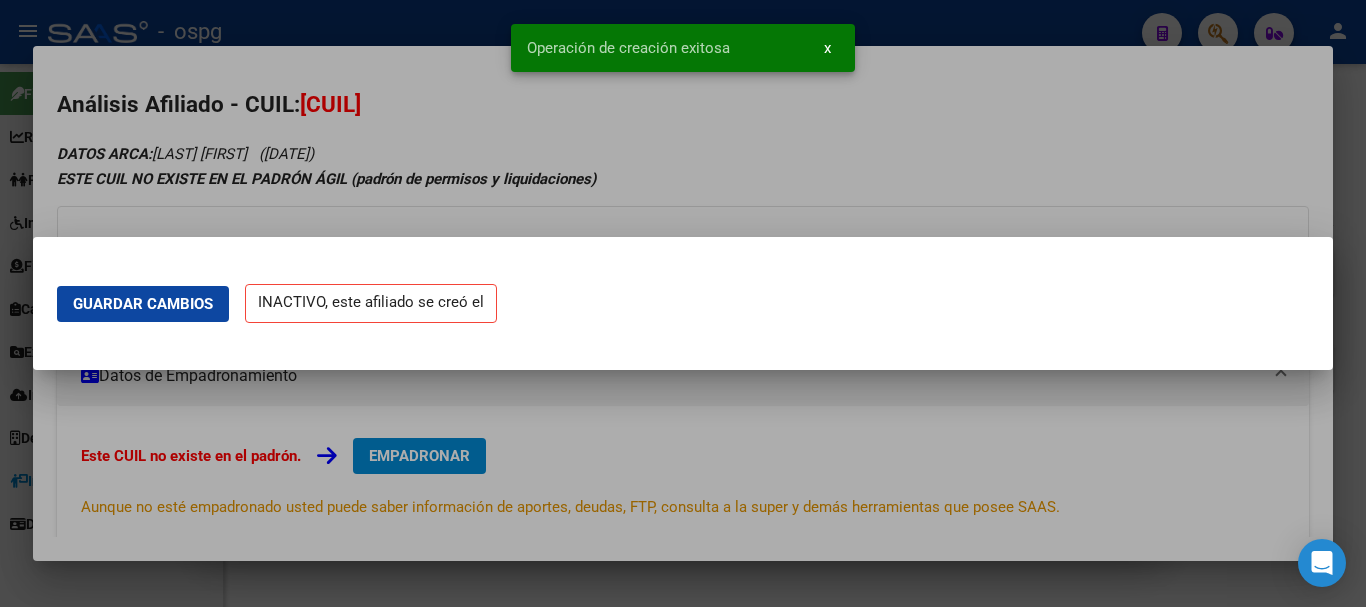 scroll, scrollTop: 0, scrollLeft: 0, axis: both 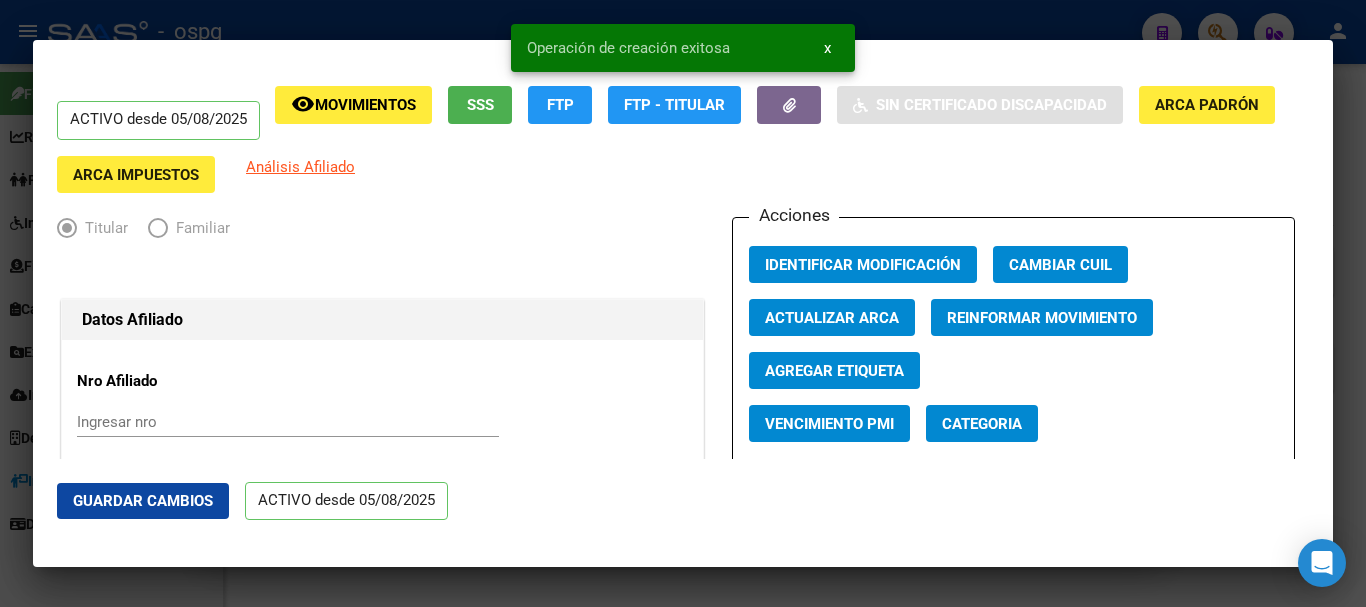 click at bounding box center [683, 303] 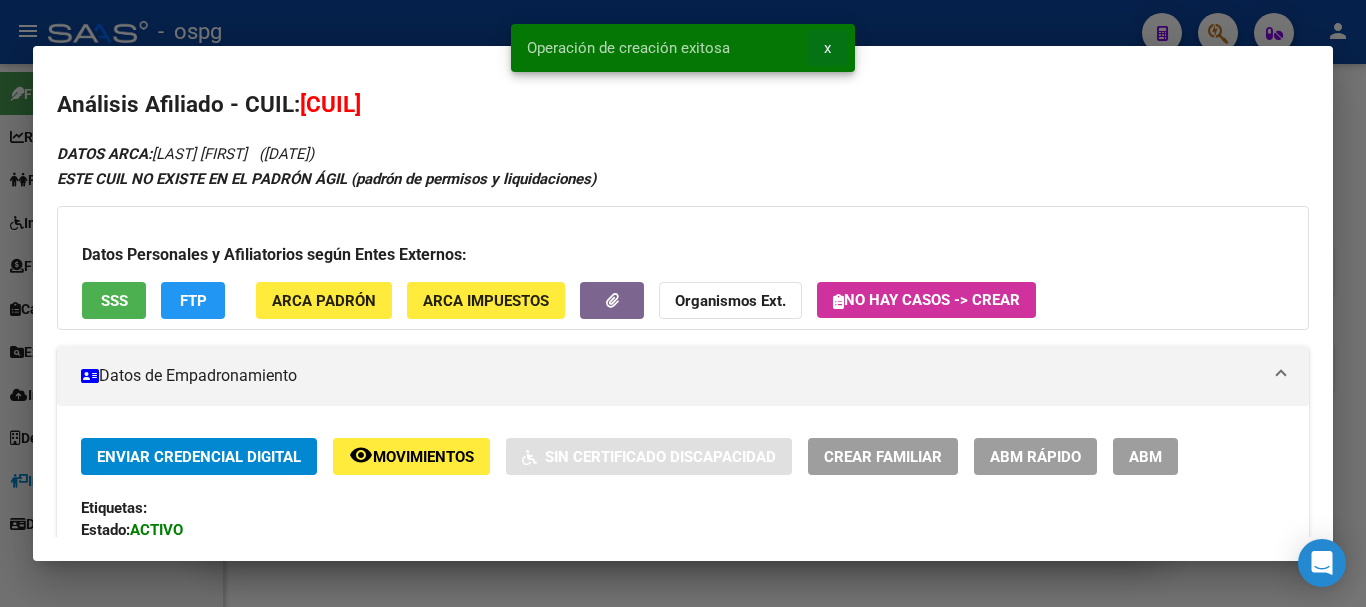 click on "x" at bounding box center (827, 48) 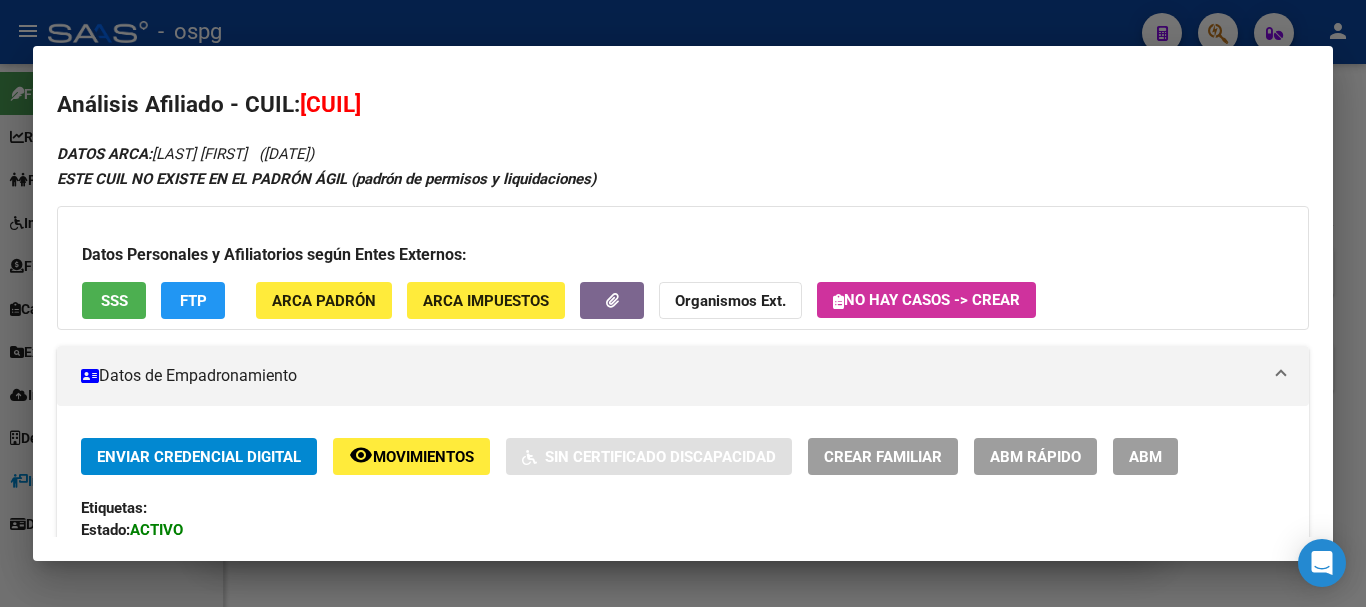 click at bounding box center [683, 303] 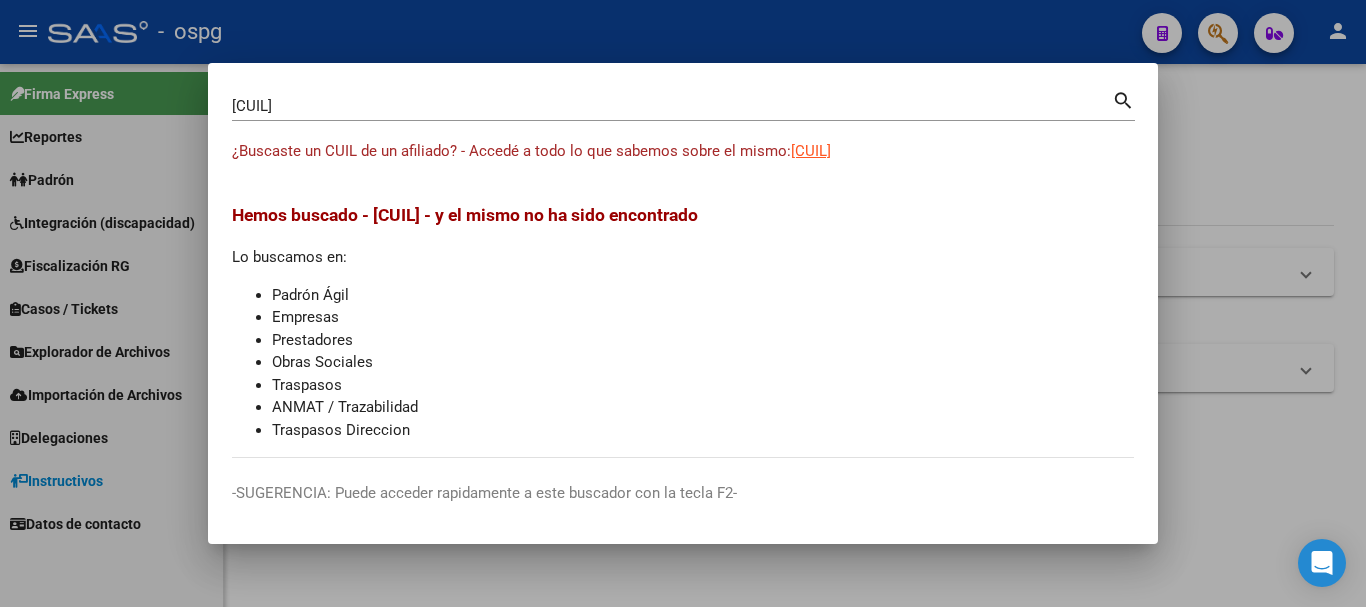 click at bounding box center [683, 303] 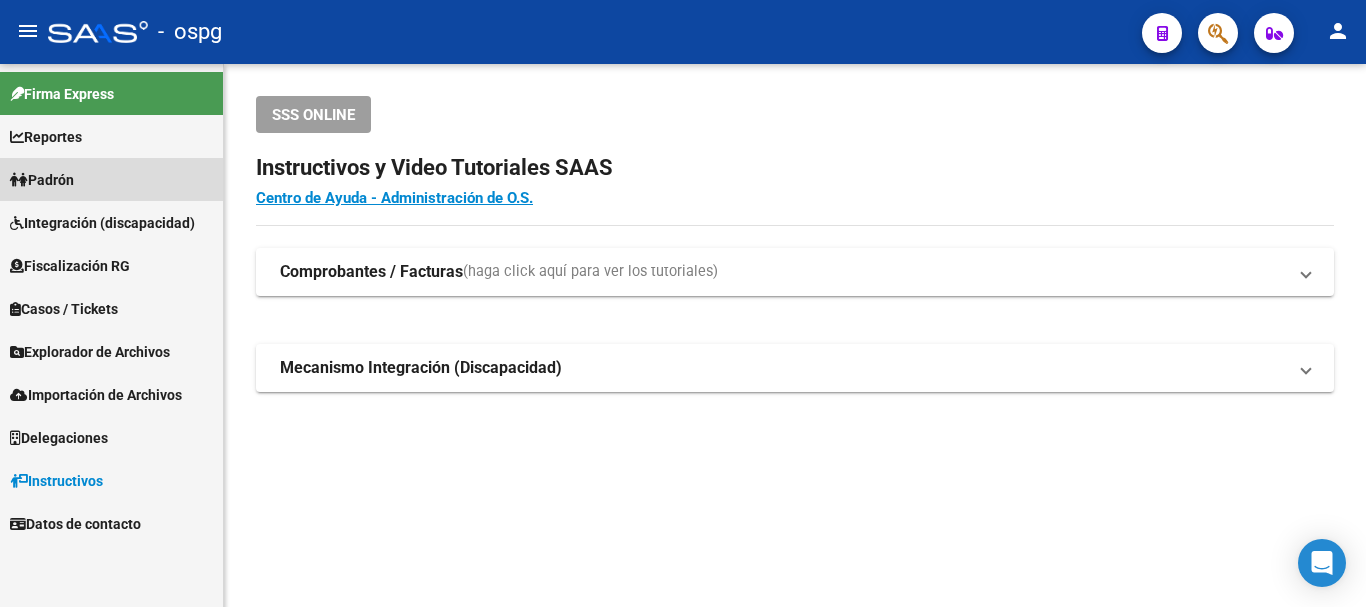 click on "Padrón" at bounding box center [111, 179] 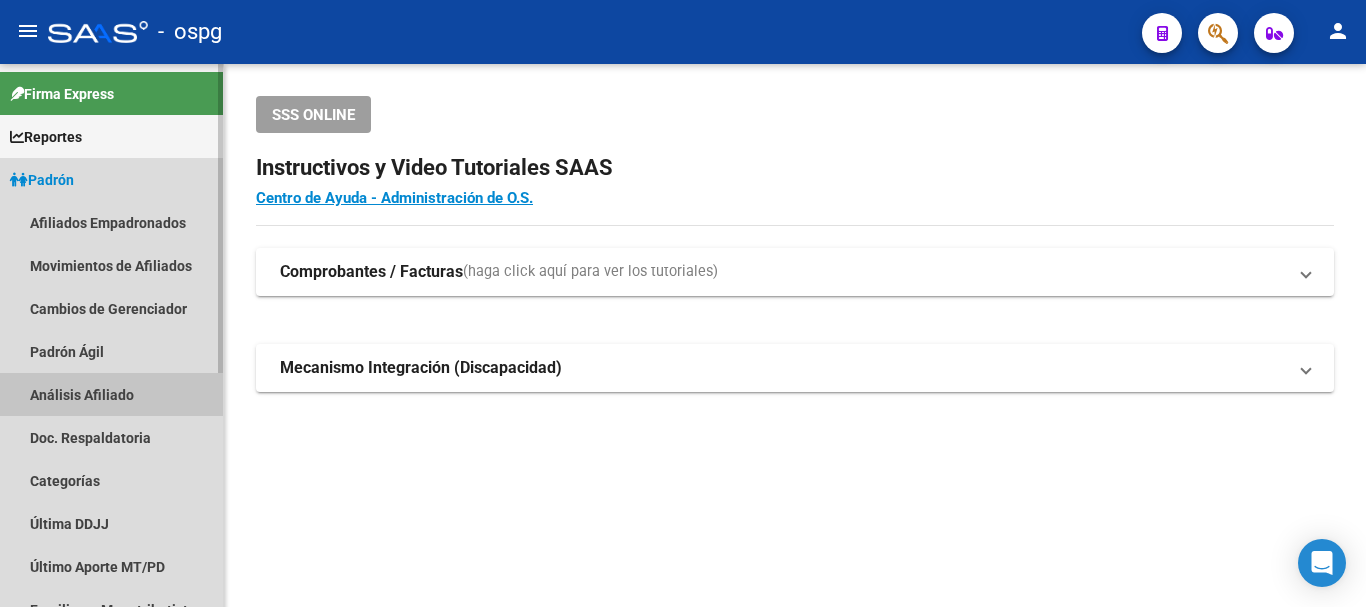 click on "Análisis Afiliado" at bounding box center [111, 394] 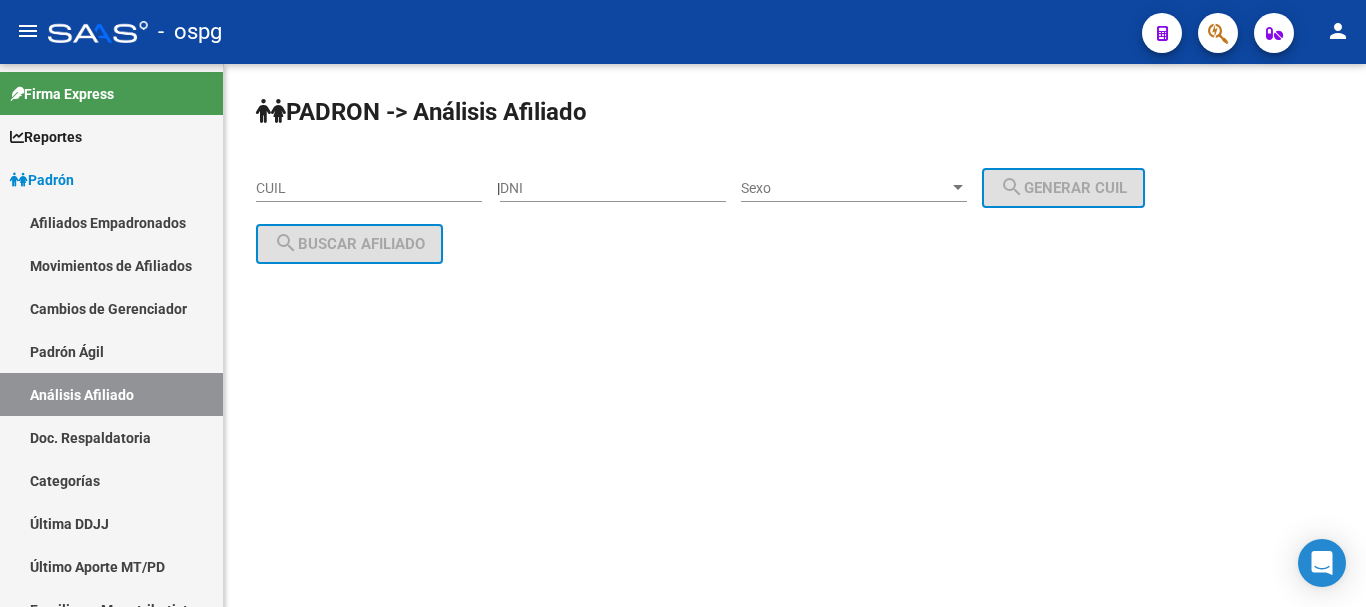 click on "CUIL" 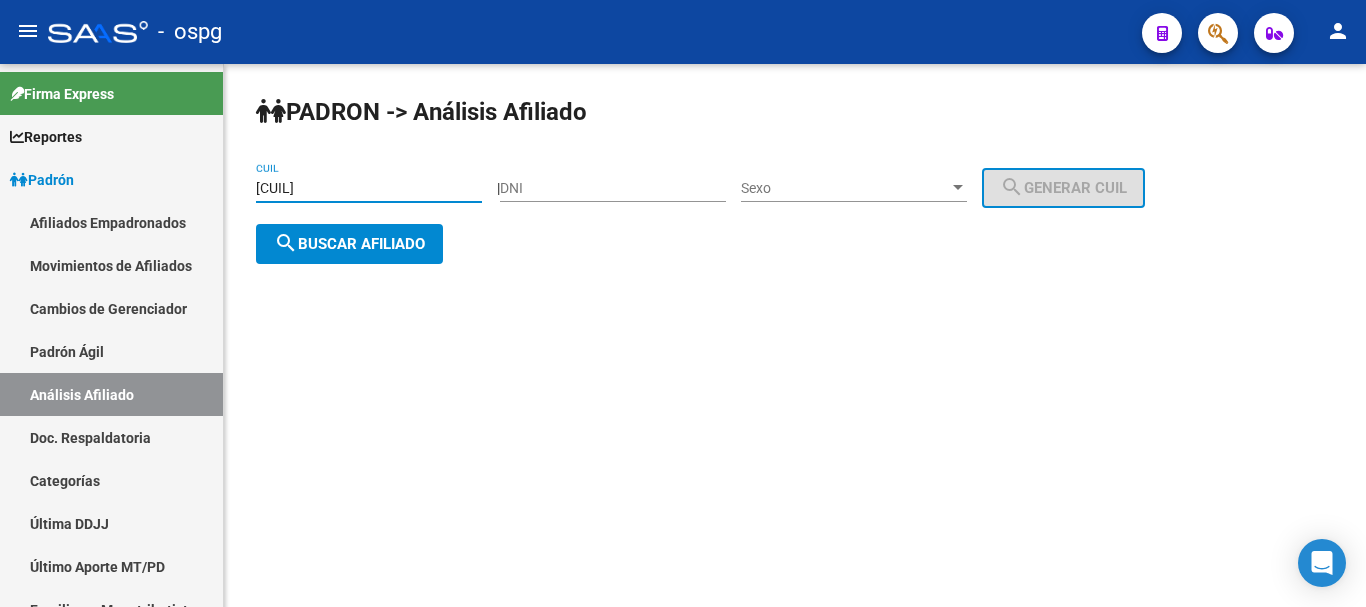 type on "[CUIL]" 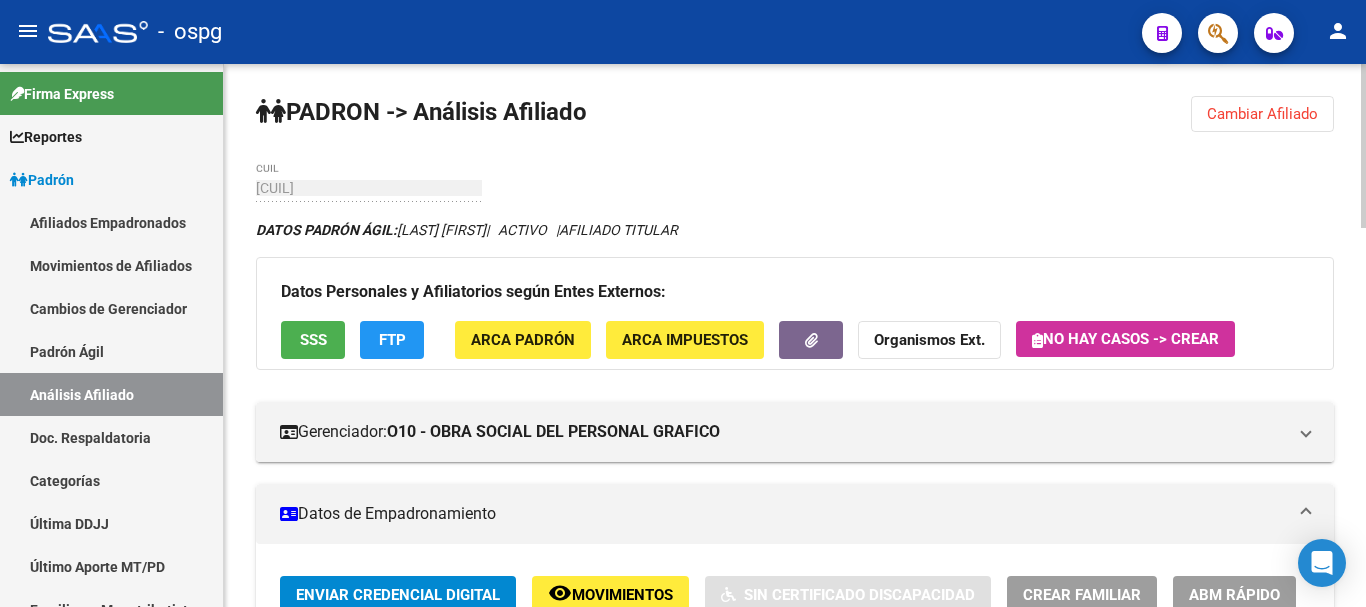 scroll, scrollTop: 100, scrollLeft: 0, axis: vertical 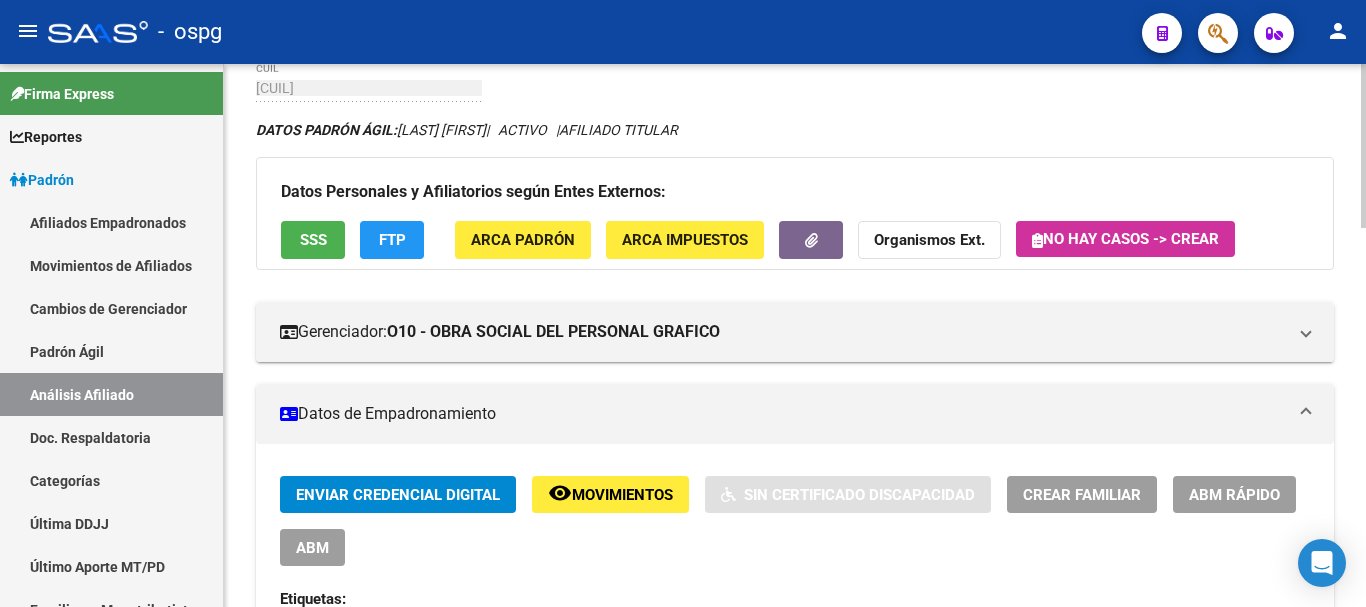 click on "Crear Familiar" at bounding box center [1082, 494] 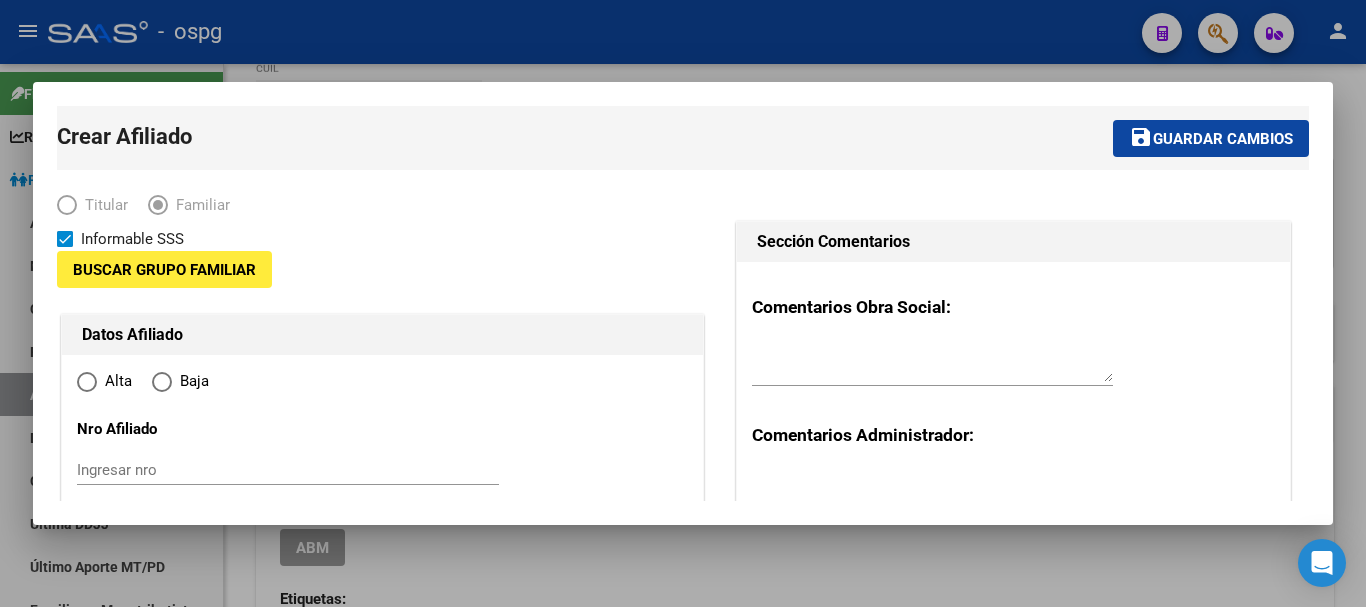 type on "[CUIL]" 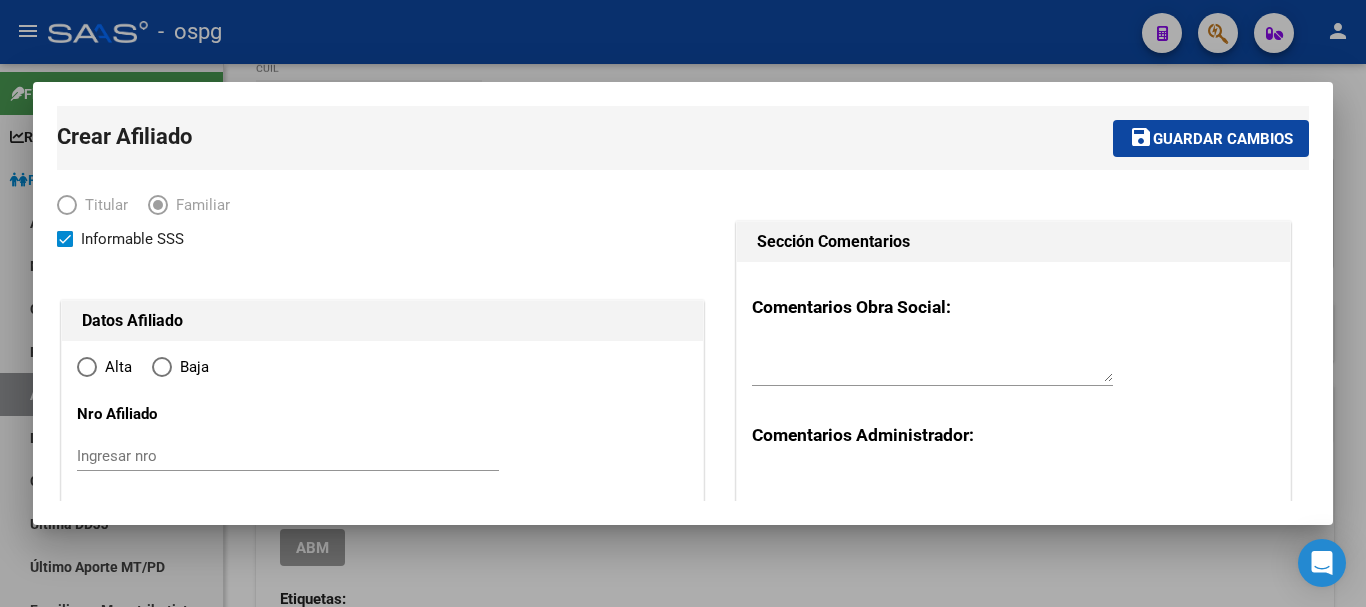 type on "LOMAS DE ZAMORA" 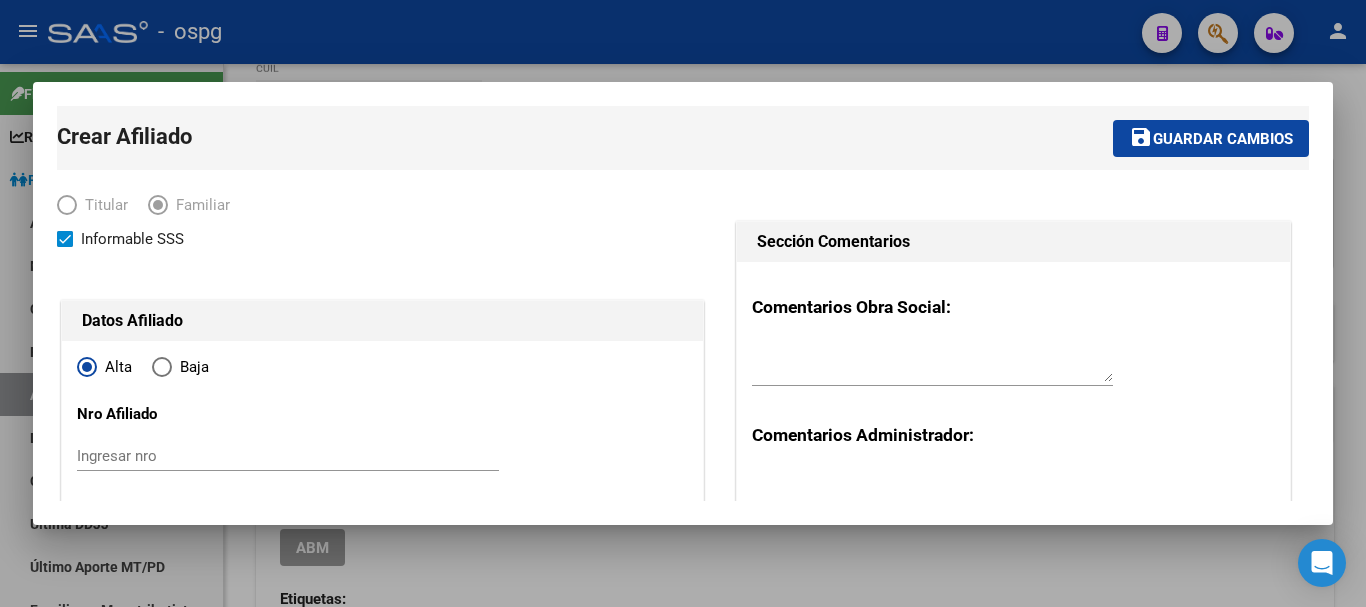 type on "[CUIL]" 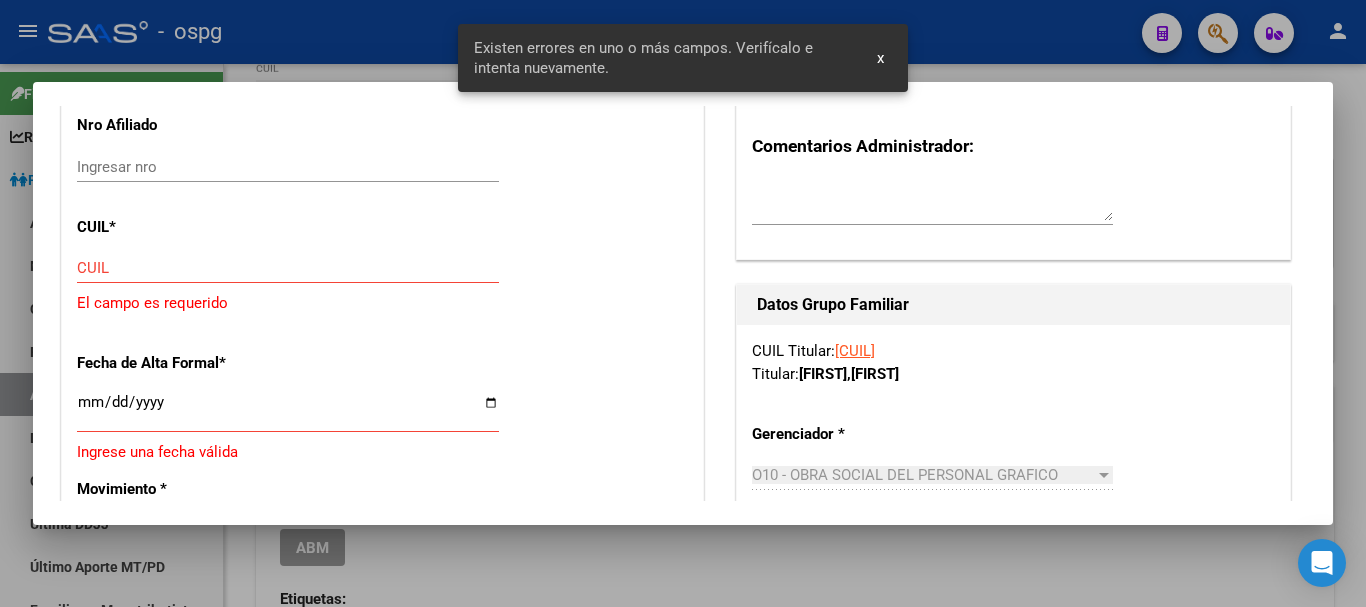 scroll, scrollTop: 300, scrollLeft: 0, axis: vertical 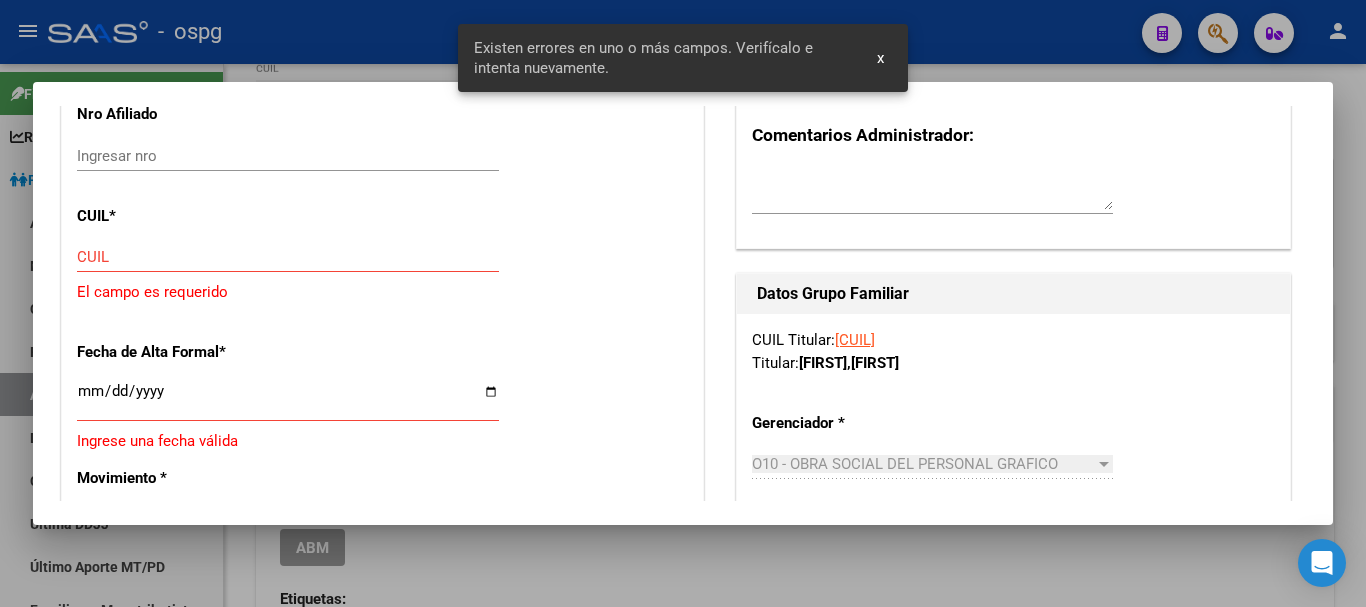 drag, startPoint x: 149, startPoint y: 275, endPoint x: 148, endPoint y: 264, distance: 11.045361 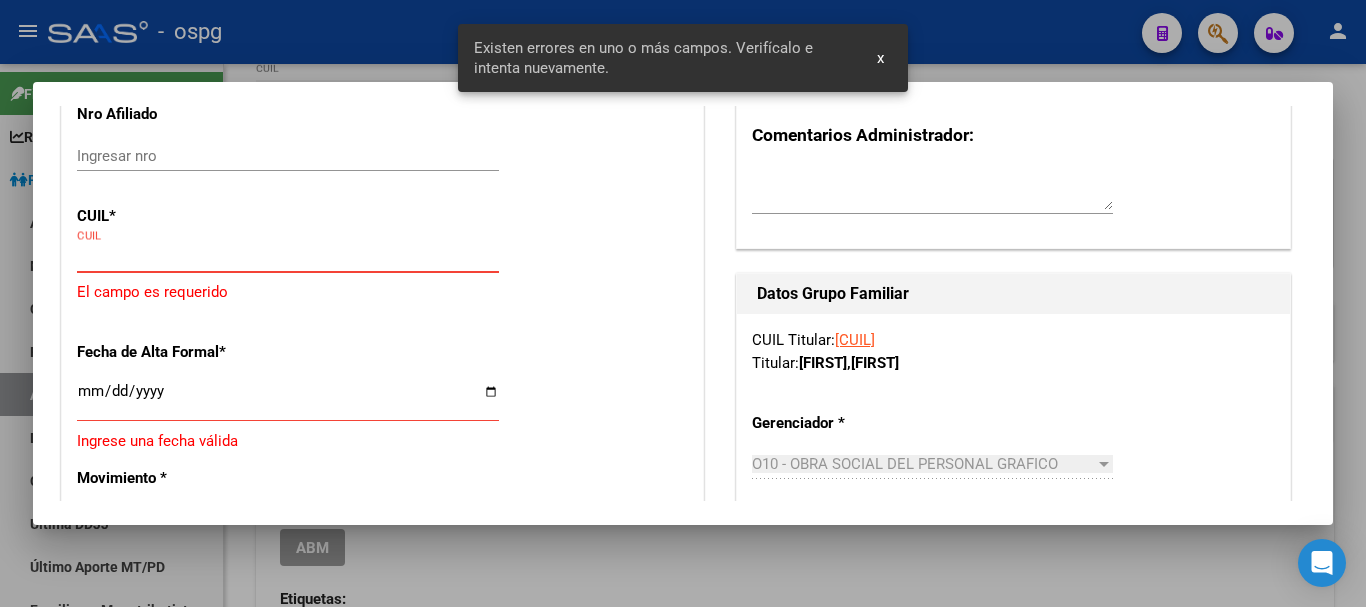 click on "CUIL" at bounding box center [288, 257] 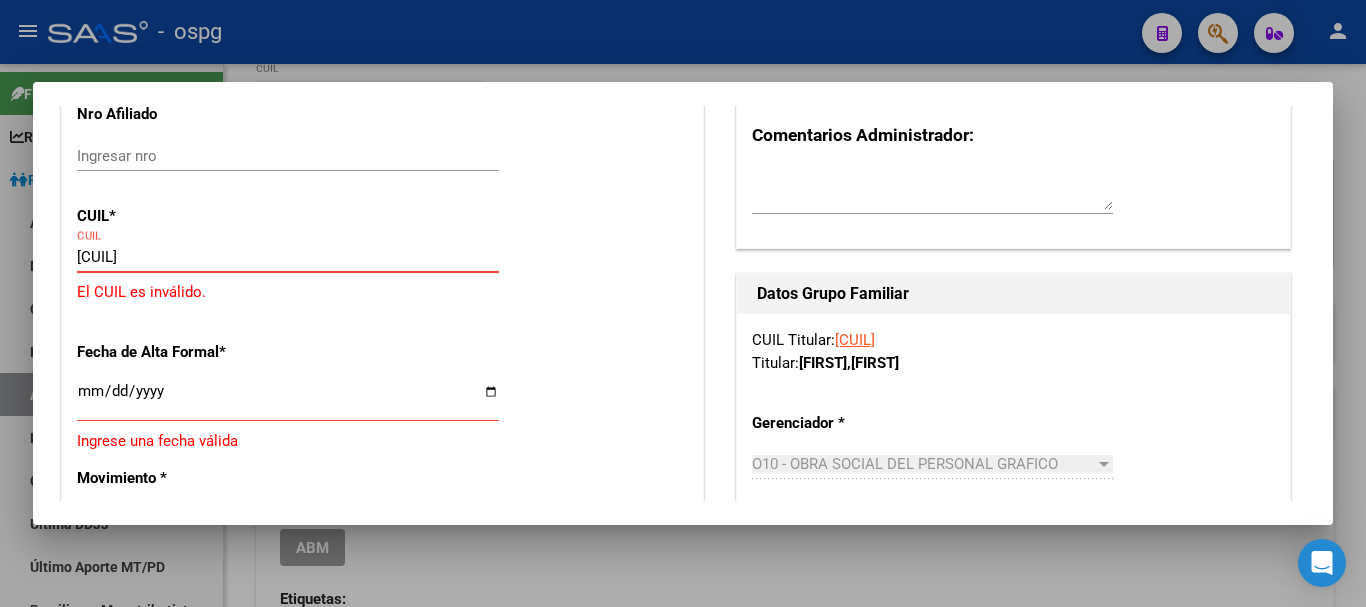 type on "[CUIL]" 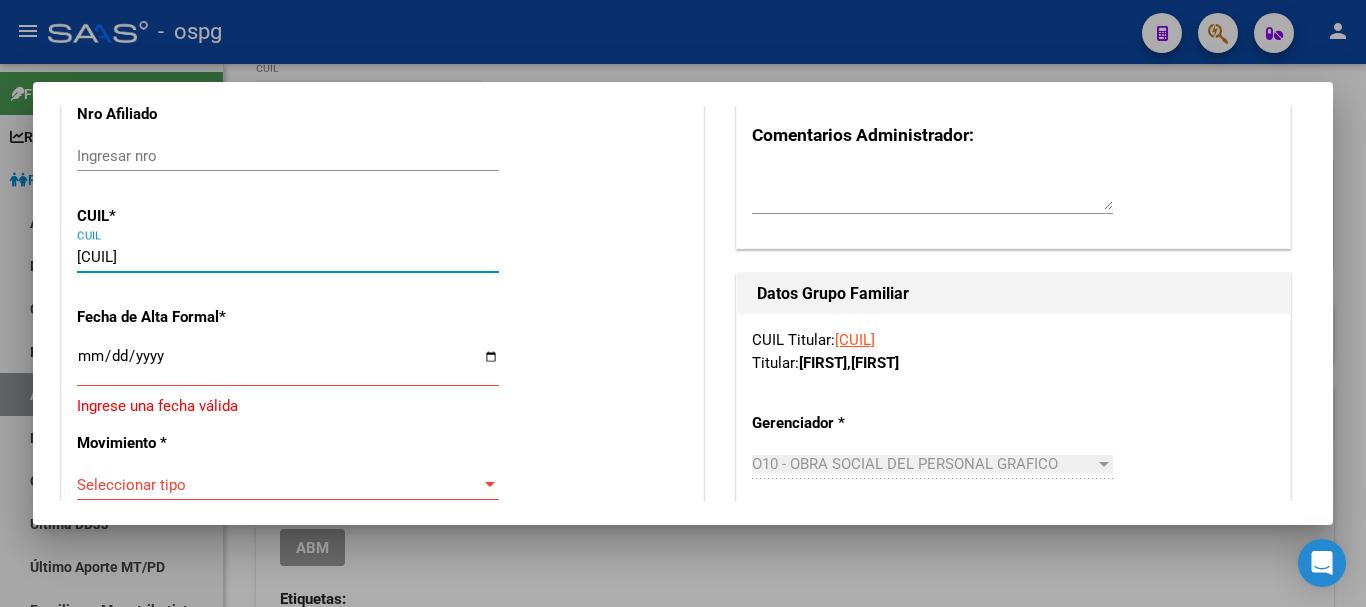 type on "[NUMBER]" 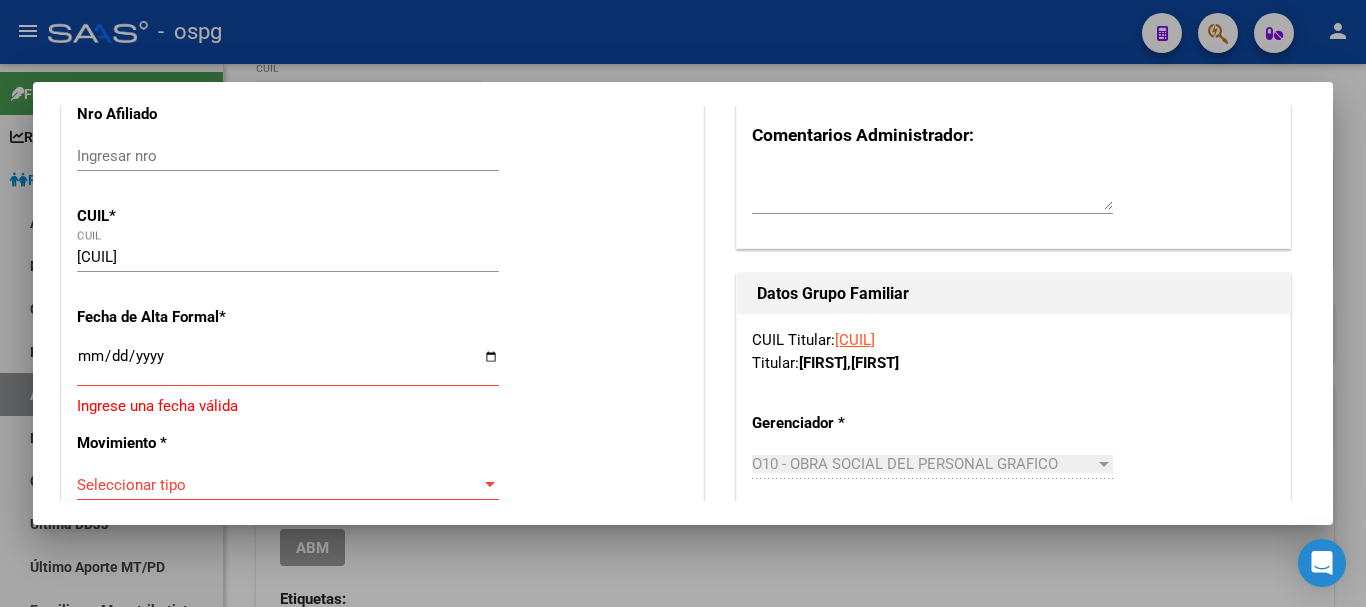 click on "Alta   Baja Nro Afiliado    Ingresar nro  CUIL  *   [CUIL] CUIL  ARCA Padrón Fecha de Alta Formal  *   Ingresar fecha   Ingrese una fecha válida  Movimiento * Seleccionar tipo Seleccionar tipo El campo es requerido  Tipo de Documento * DOCUMENTO UNICO Seleccionar tipo Nro Documento  *   [NUMBER] Ingresar nro  Apellido  *   [LAST] Ingresar apellido  Nombre  *   [FIRST] [MIDDLE] Ingresar nombre  Fecha de nacimiento  *   [DATE] Ingresar fecha   Parentesco * Seleccionar parentesco Seleccionar parentesco El campo es requerido  Estado Civil * Seleccionar tipo Seleccionar tipo El campo es requerido  Sexo * Femenino Seleccionar sexo  Nacionalidad * ARGENTINA Seleccionar tipo  Discapacitado * No incapacitado Seleccionar tipo Vencimiento Certificado Estudio    Ingresar fecha   Tipo domicilio * Domicilio Completo Seleccionar tipo domicilio  Provincia * [STATE] Seleccionar provincia Localidad  *   [CITY] Ingresar el nombre  Codigo Postal  *   [POSTAL_CODE] Ingresar el codigo  Calle  *   [STREET] Ingresar calle  *" at bounding box center (382, 1494) 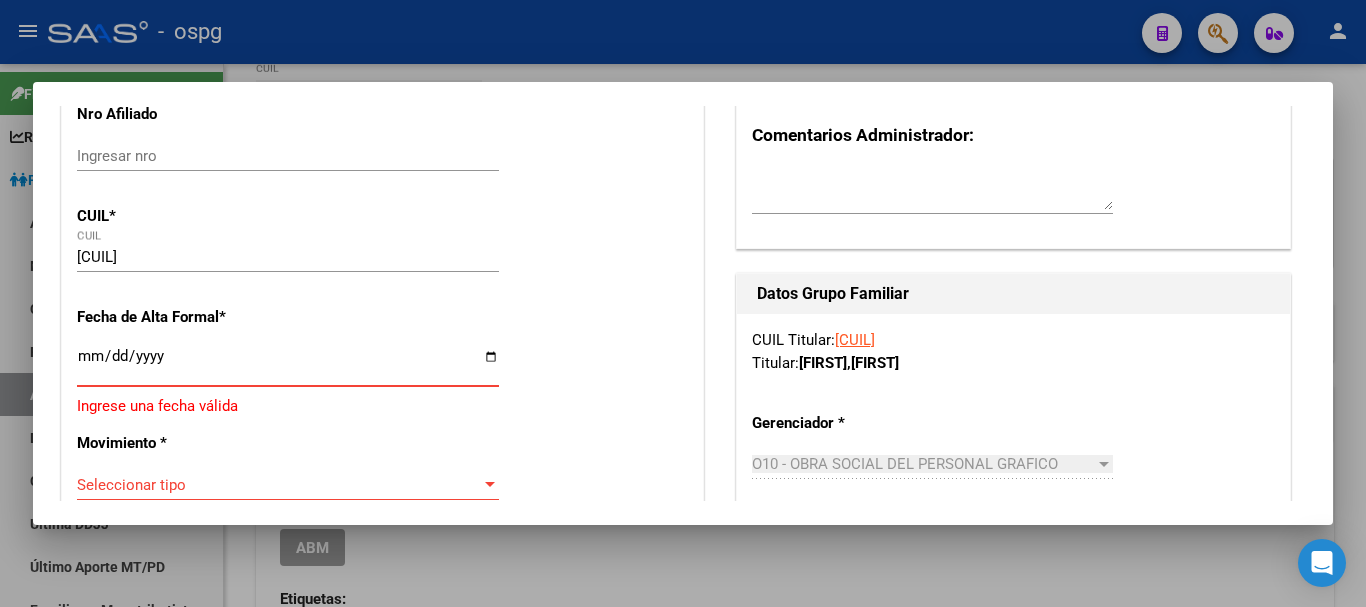 click on "Ingresar fecha" at bounding box center [288, 364] 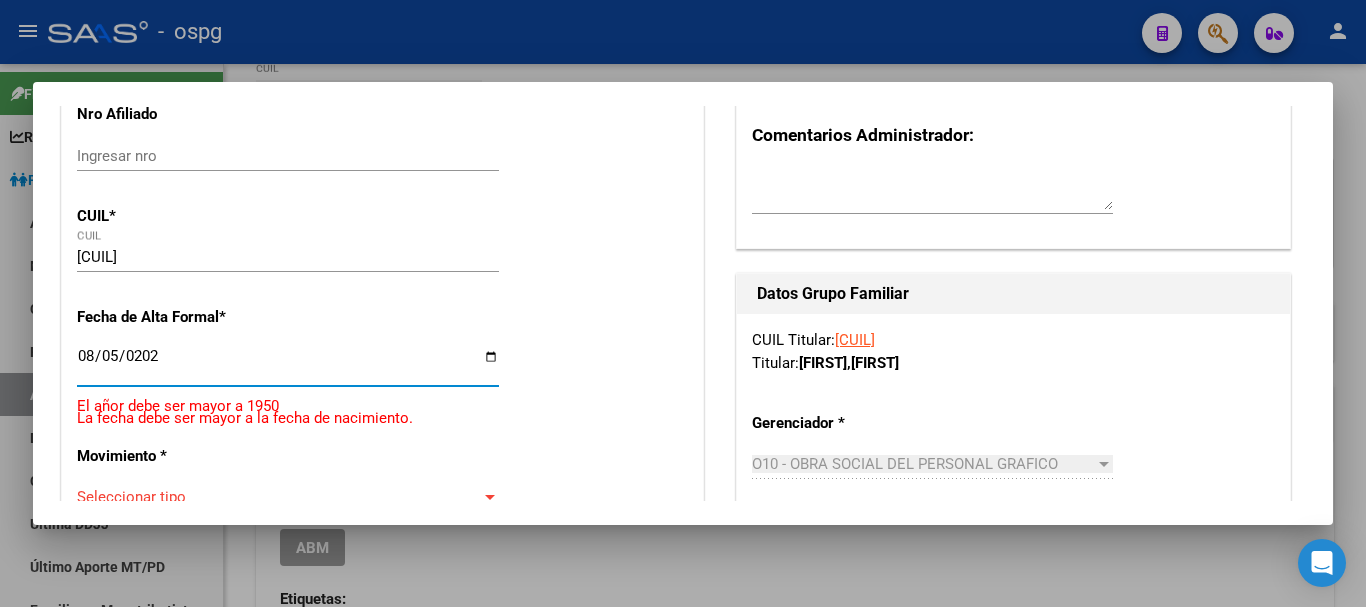 type on "2025-08-05" 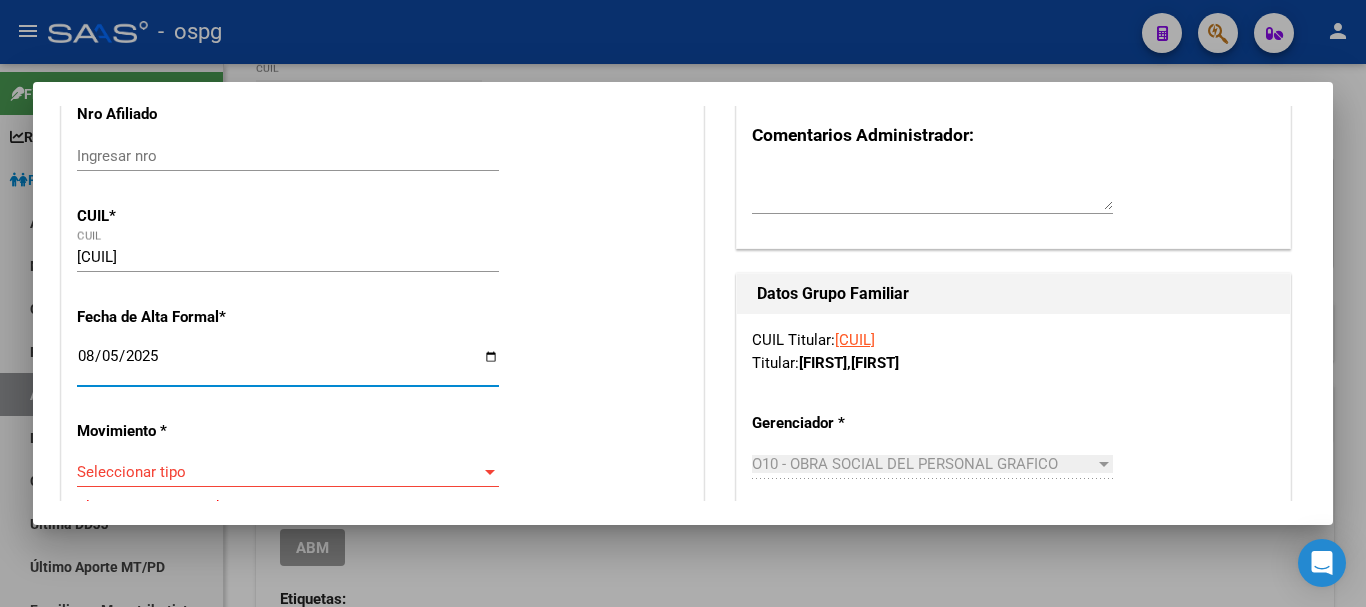 click on "Seleccionar tipo" at bounding box center [279, 472] 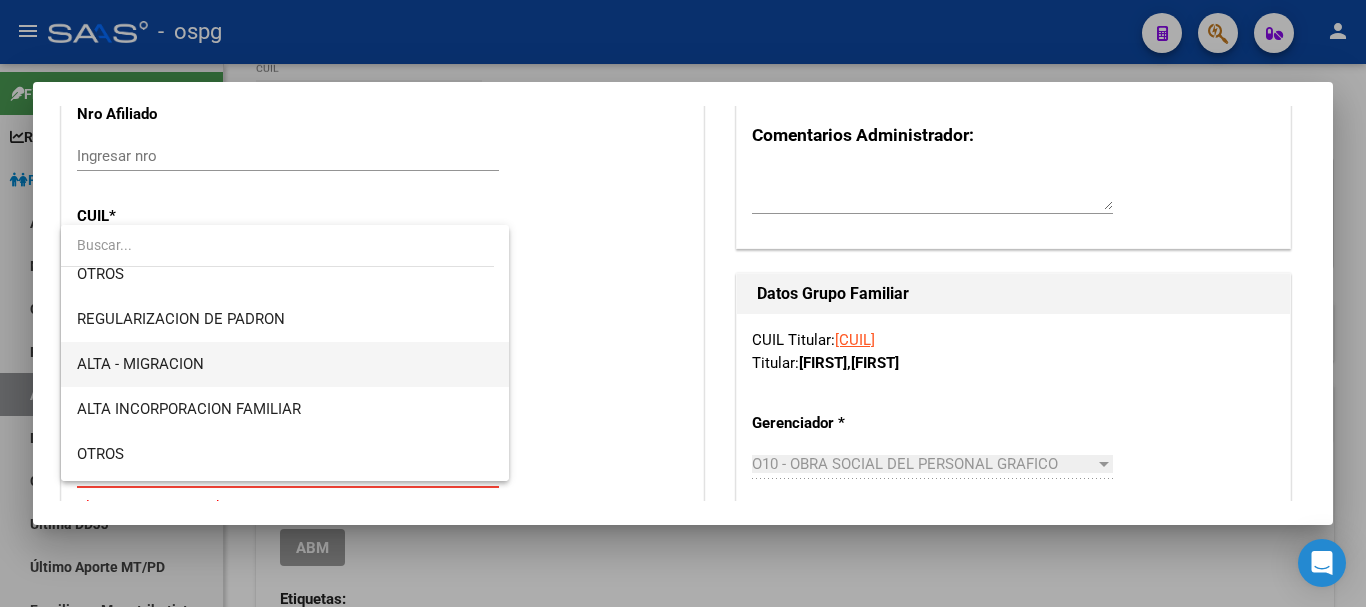 scroll, scrollTop: 200, scrollLeft: 0, axis: vertical 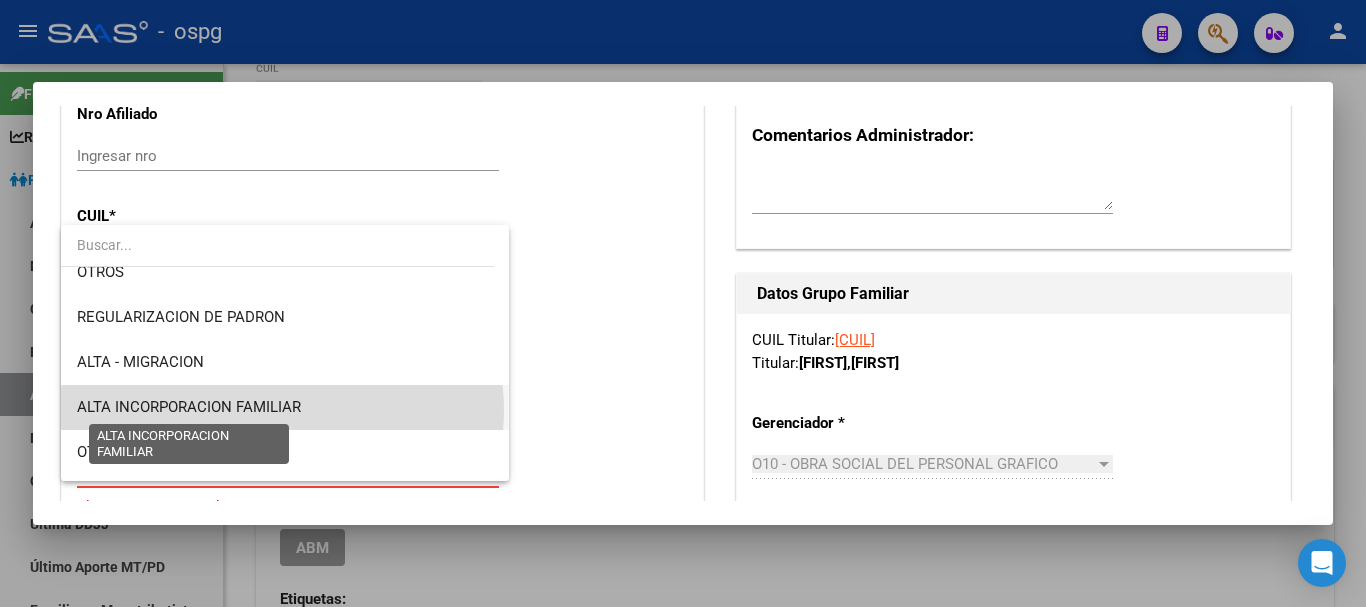 click on "ALTA INCORPORACION FAMILIAR" at bounding box center (189, 407) 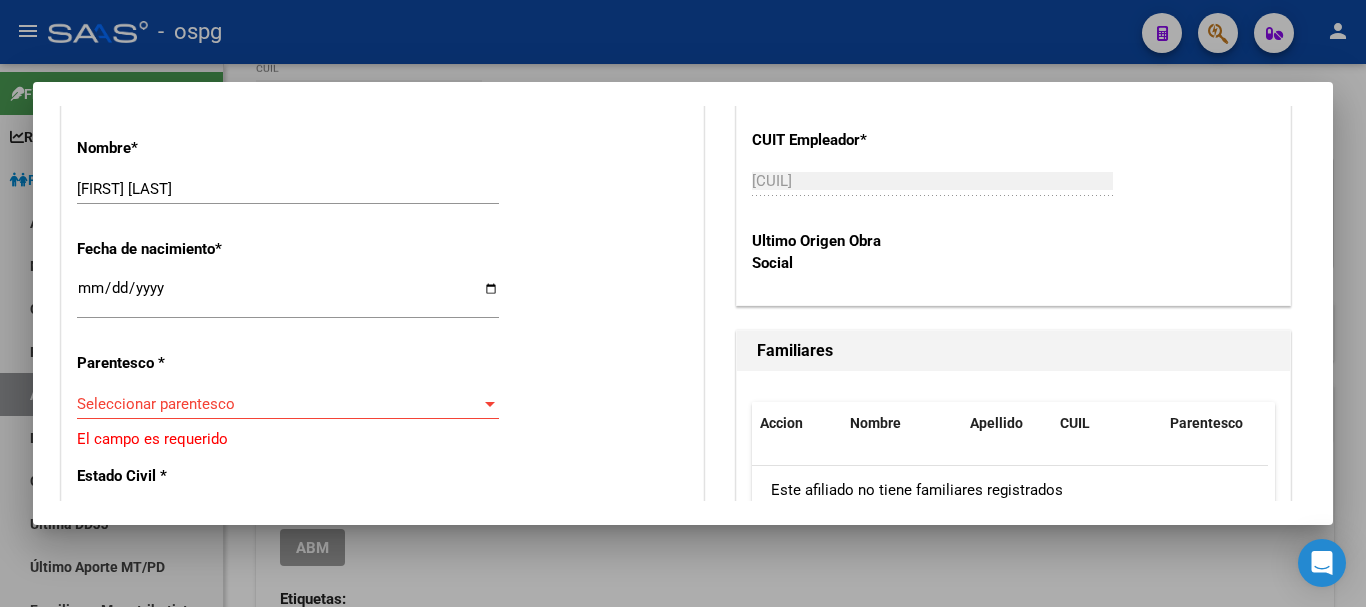 scroll, scrollTop: 1100, scrollLeft: 0, axis: vertical 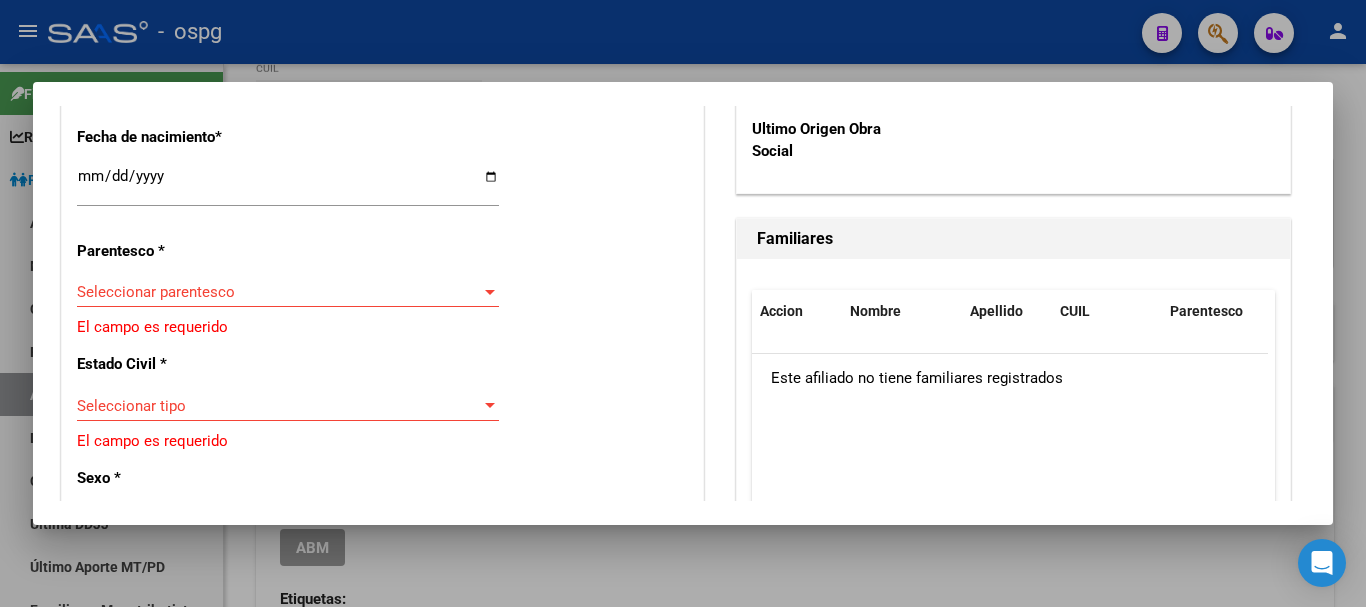 click on "Seleccionar parentesco Seleccionar parentesco" 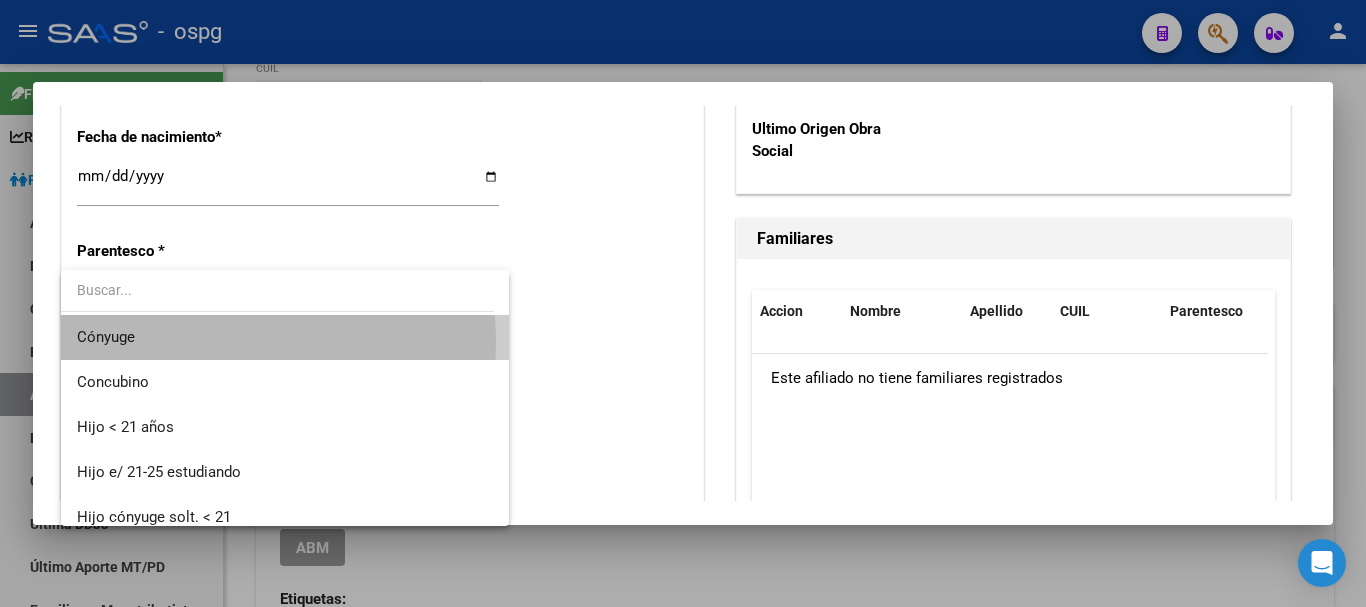 click on "Cónyuge" at bounding box center [285, 337] 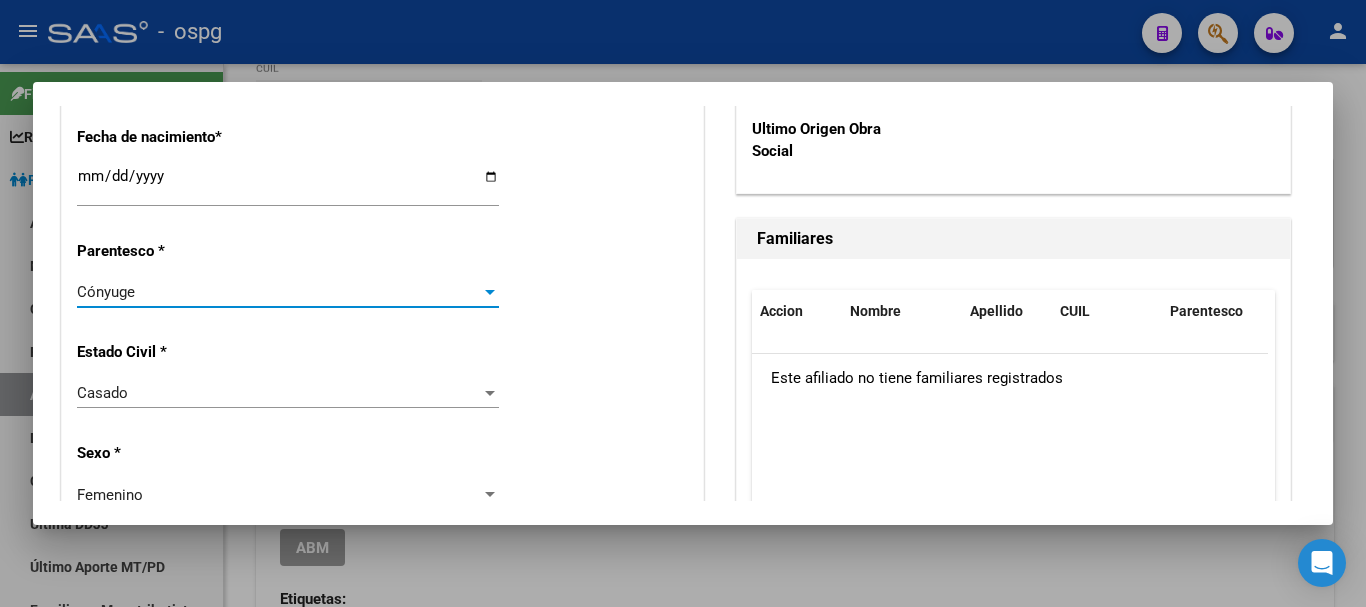 click on "[STATE] Seleccionar tipo" at bounding box center [288, 393] 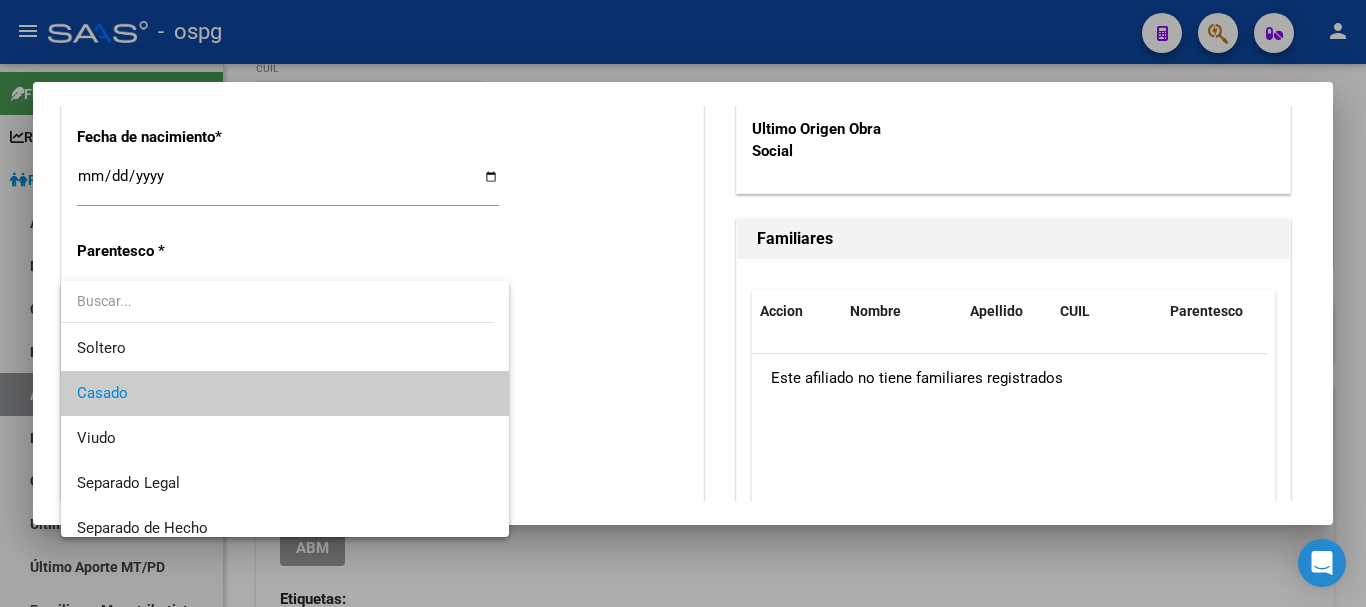 click at bounding box center (683, 303) 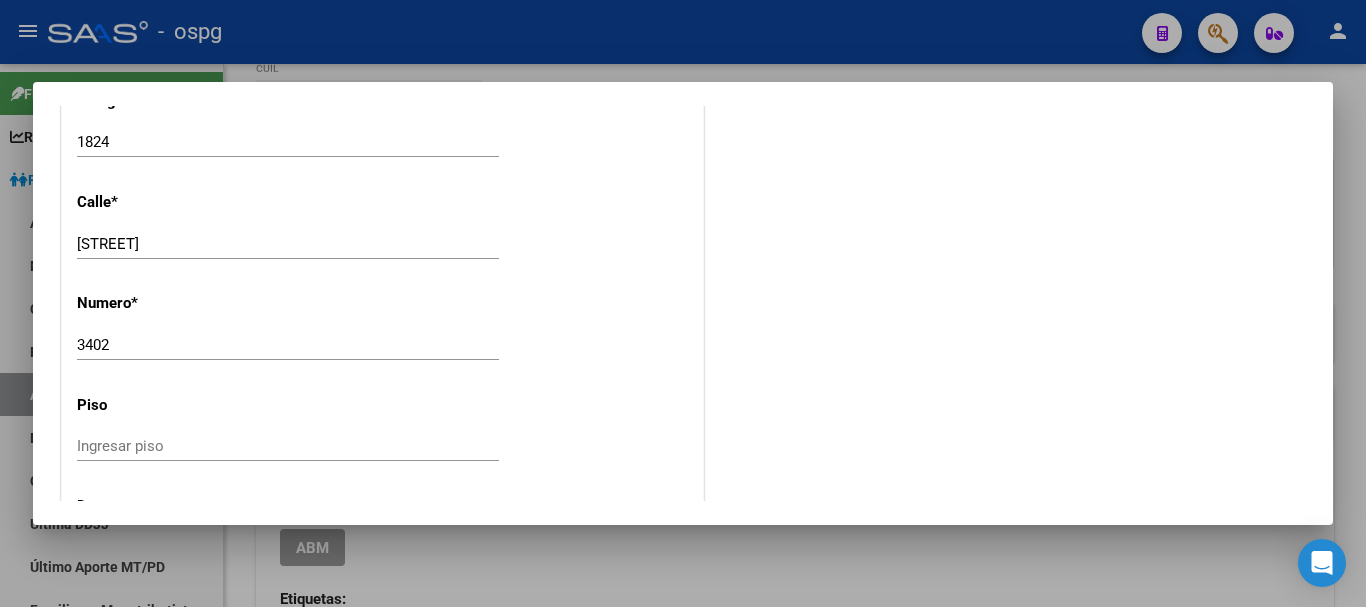 scroll, scrollTop: 2200, scrollLeft: 0, axis: vertical 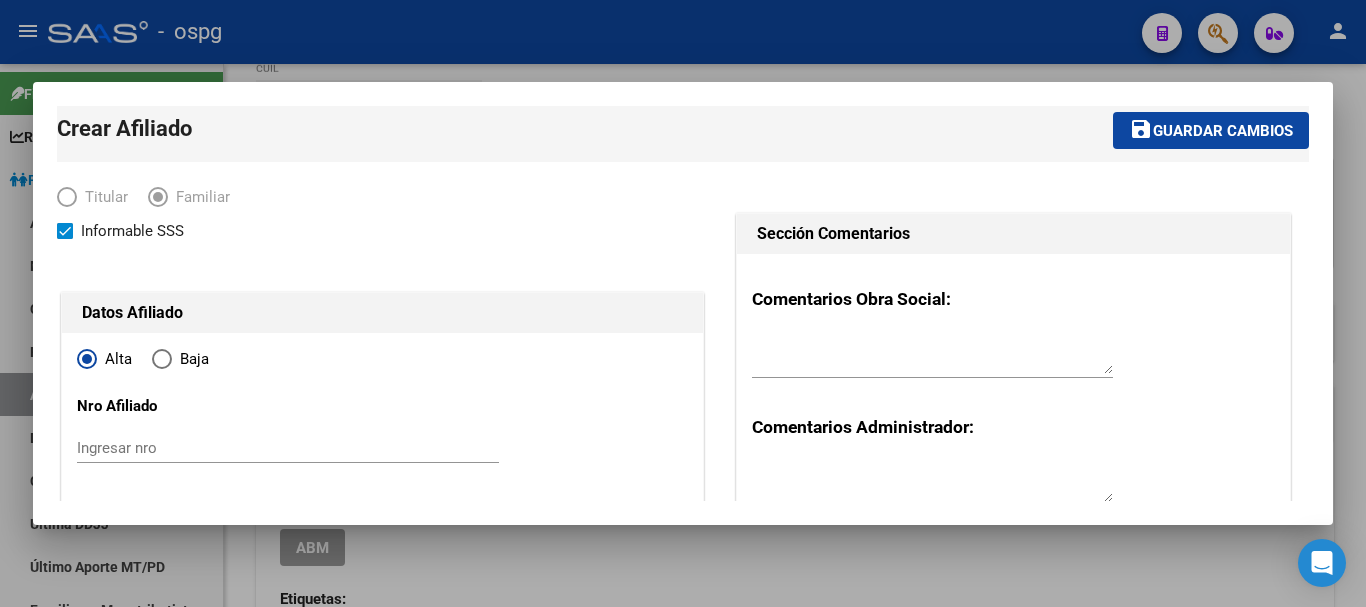 click on "save Guardar cambios" at bounding box center [1211, 130] 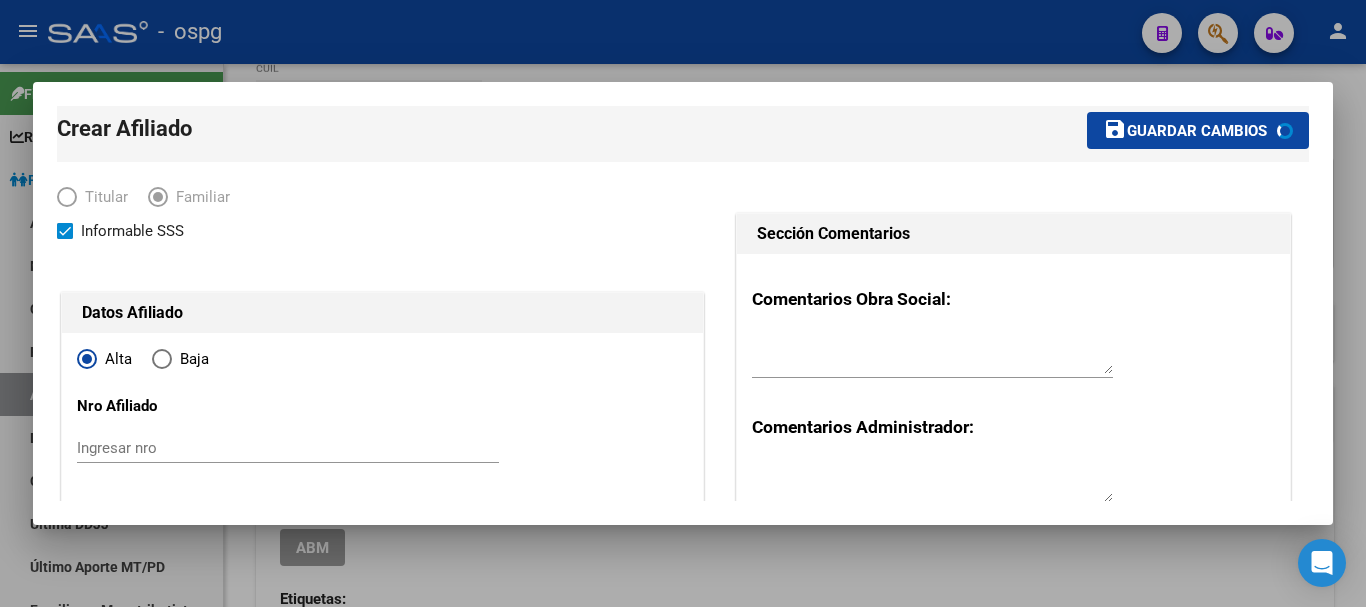 scroll, scrollTop: 0, scrollLeft: 0, axis: both 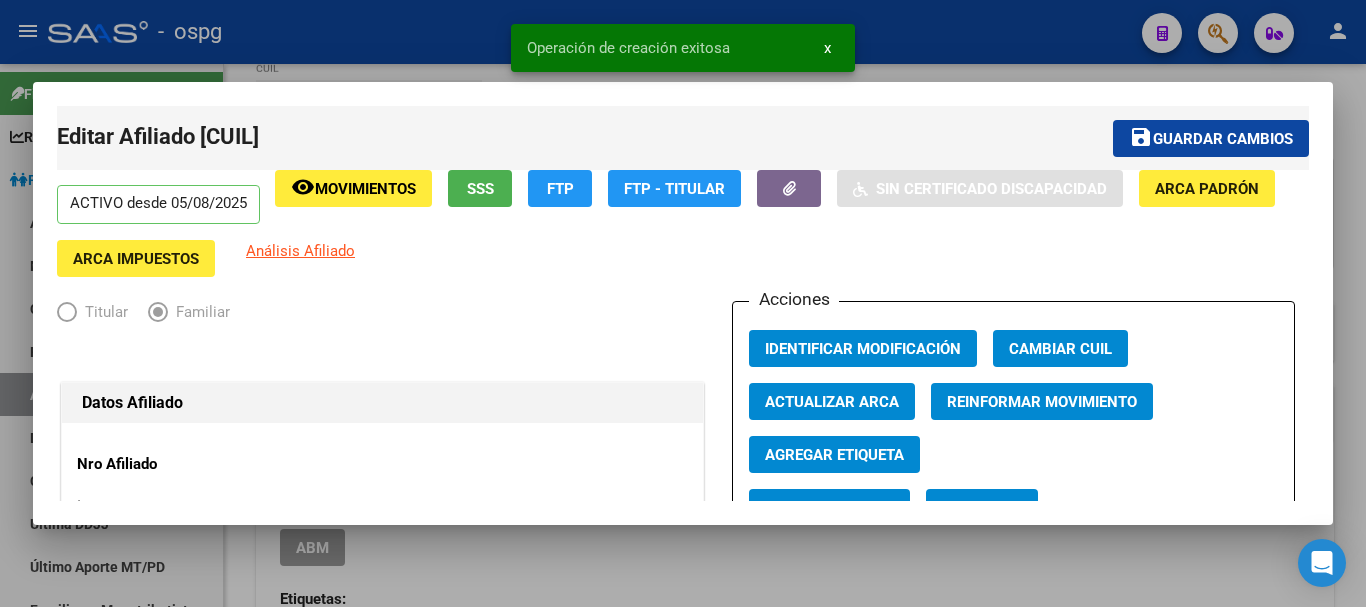 click at bounding box center [683, 303] 